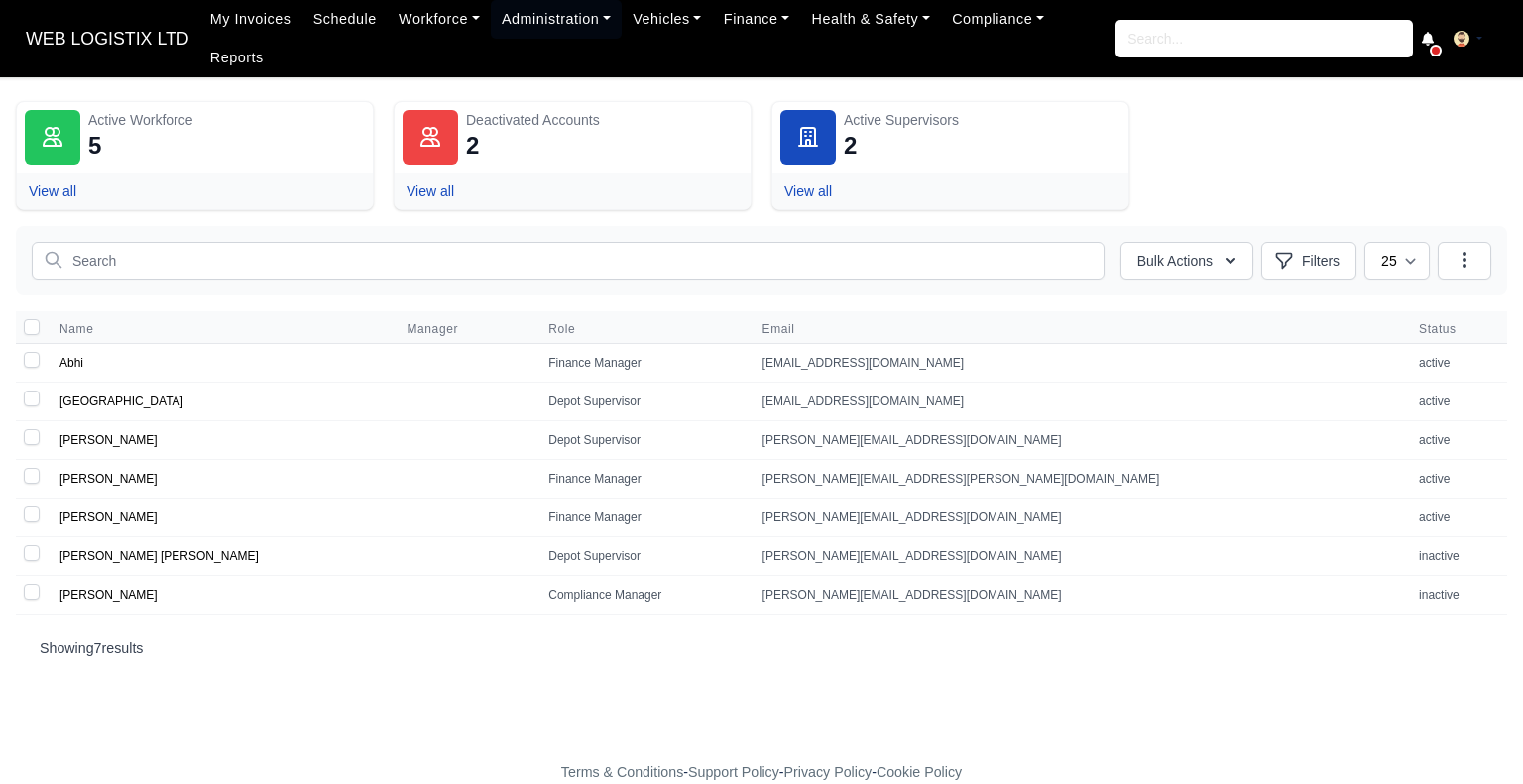 scroll, scrollTop: 0, scrollLeft: 0, axis: both 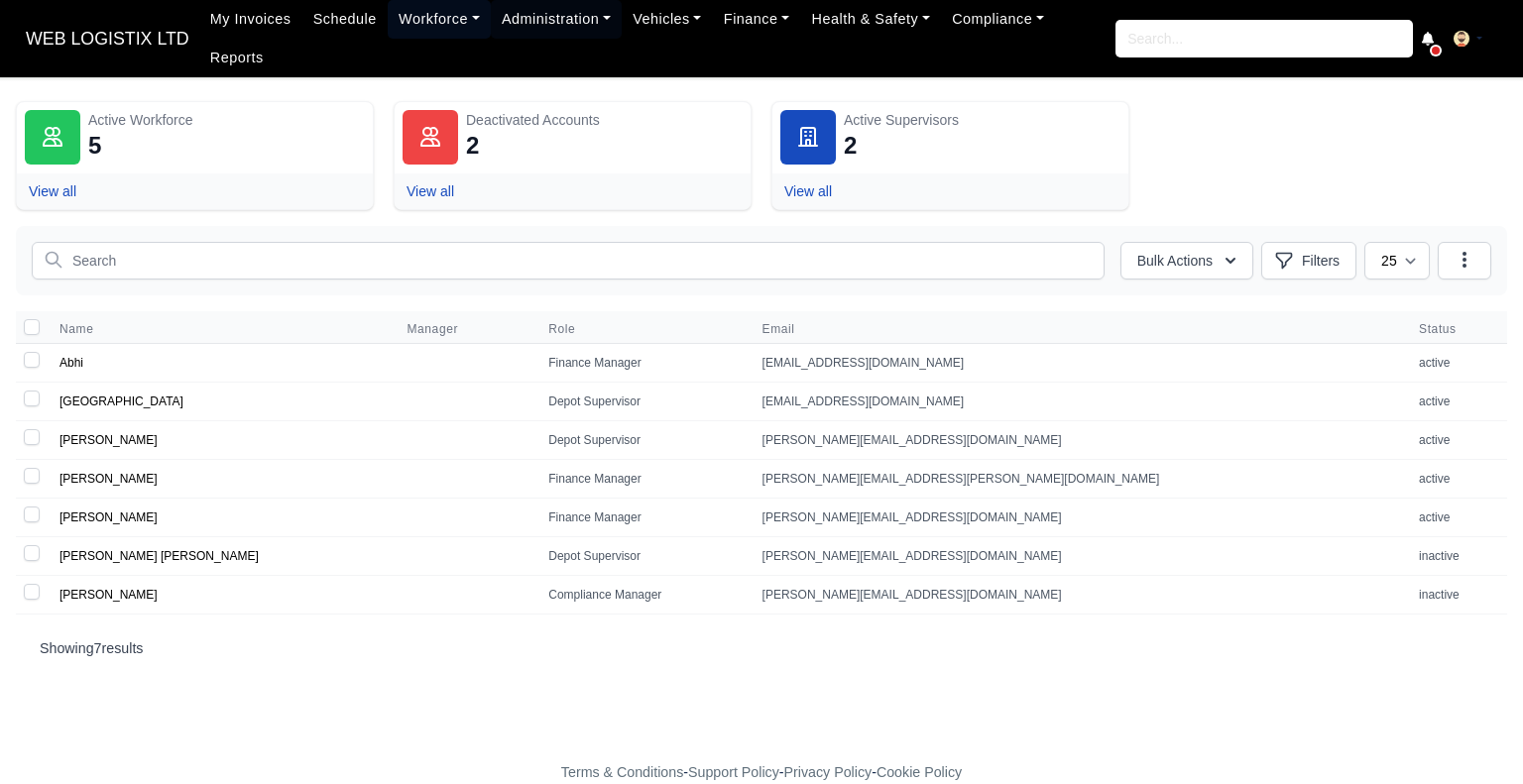click on "Workforce" at bounding box center [439, 19] 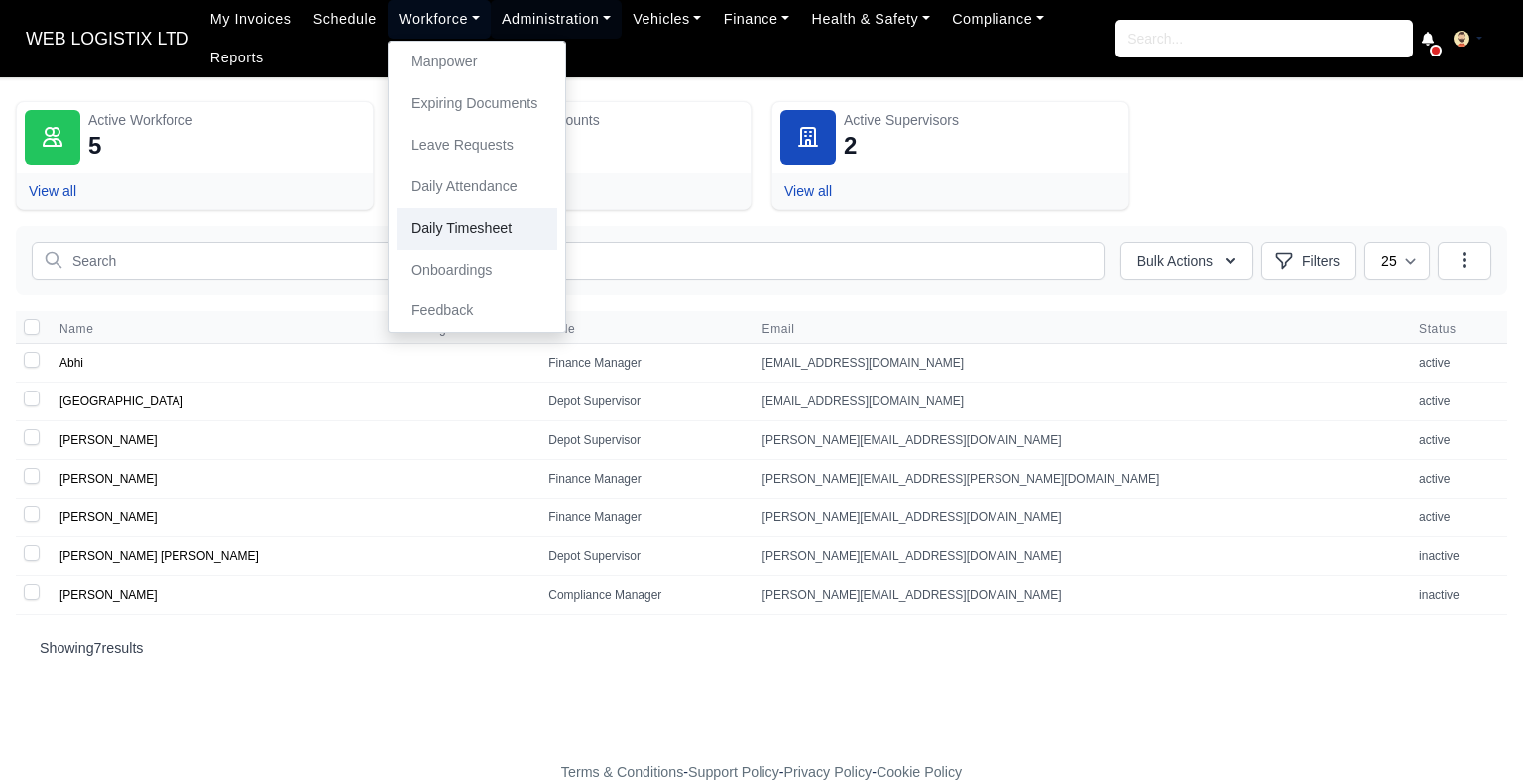 click on "Daily Timesheet" at bounding box center (477, 229) 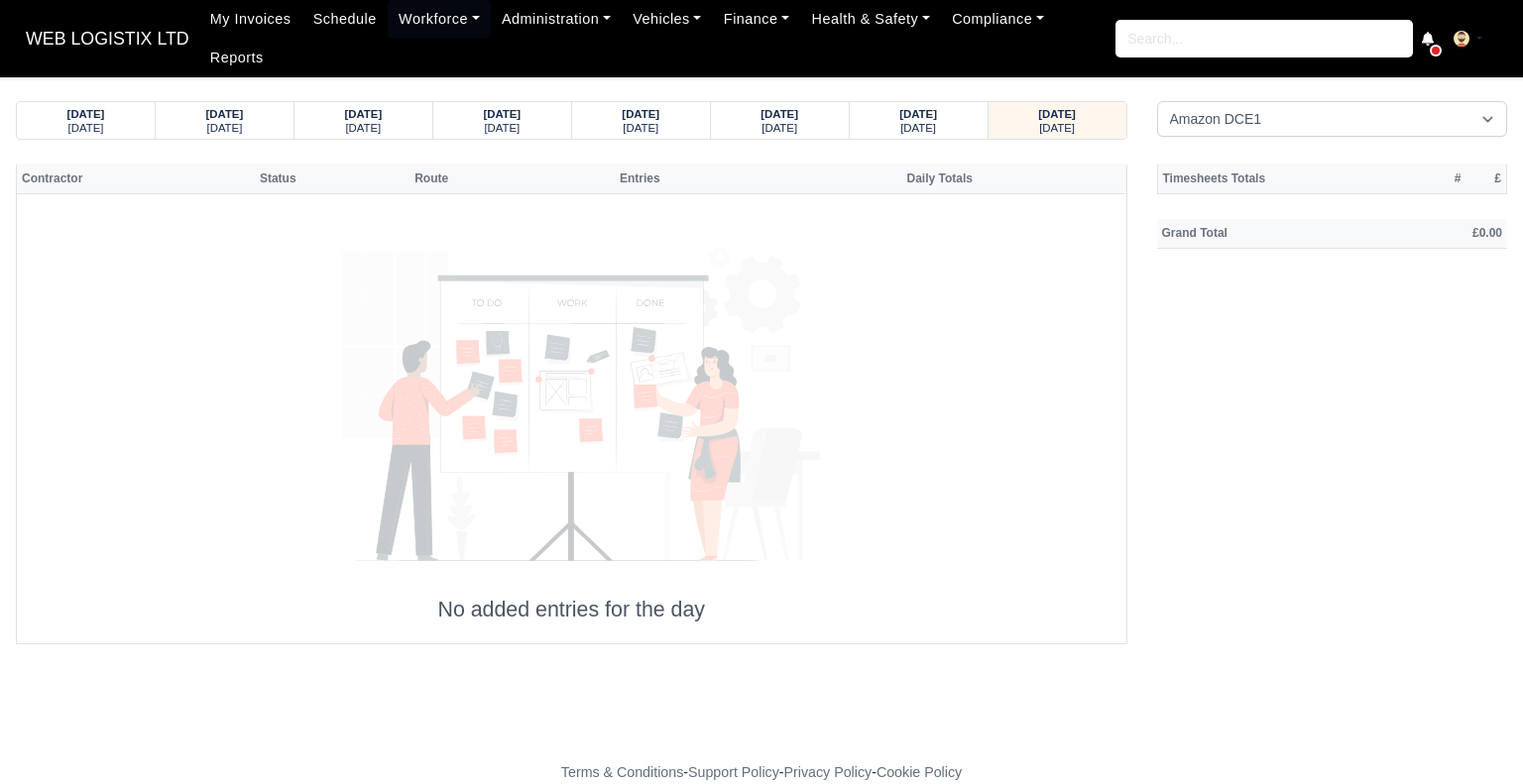 scroll, scrollTop: 0, scrollLeft: 0, axis: both 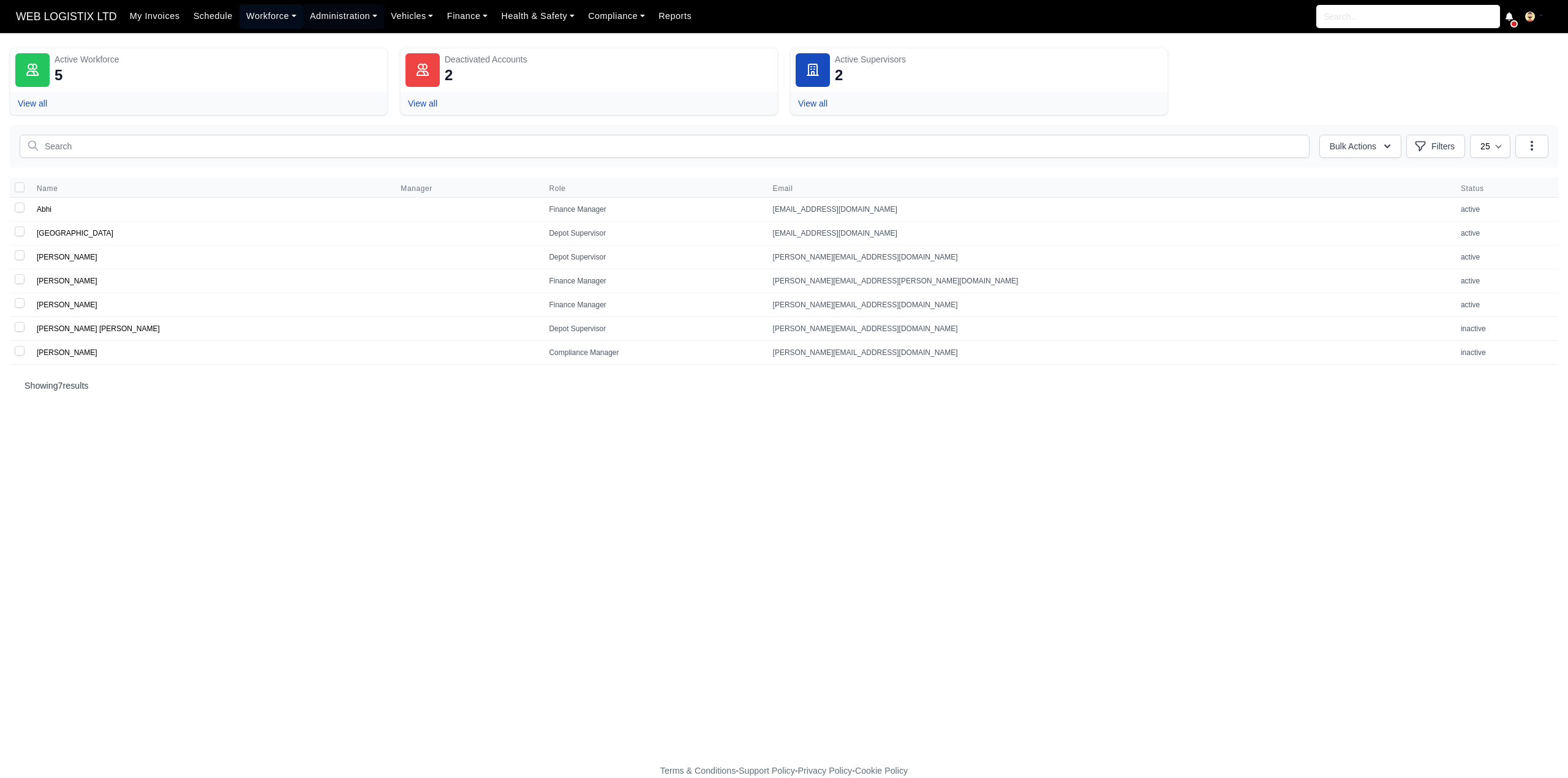 click on "Workforce" at bounding box center [271, 16] 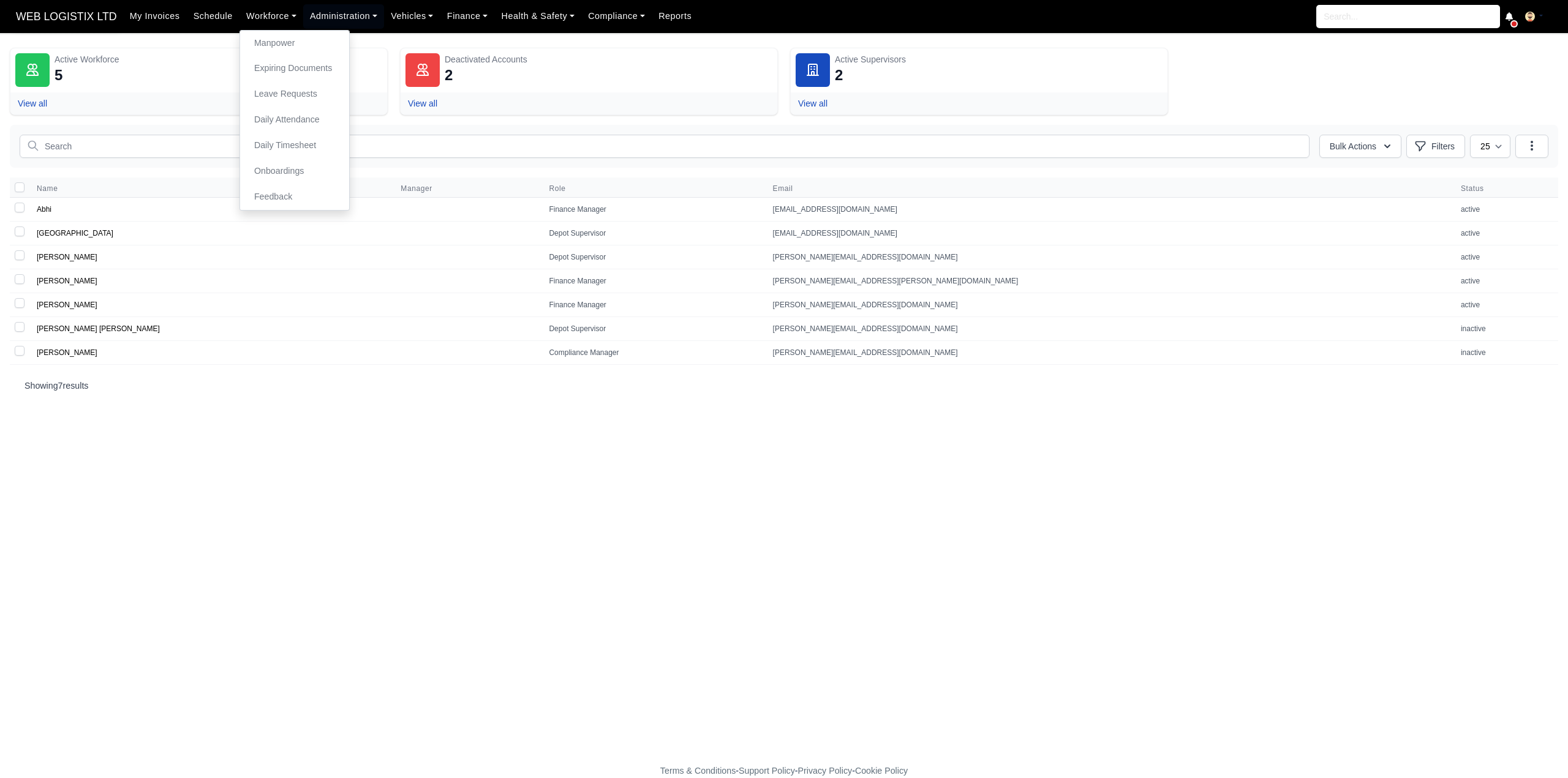 click on "WEB LOGISTIX LTD" at bounding box center (66, 17) 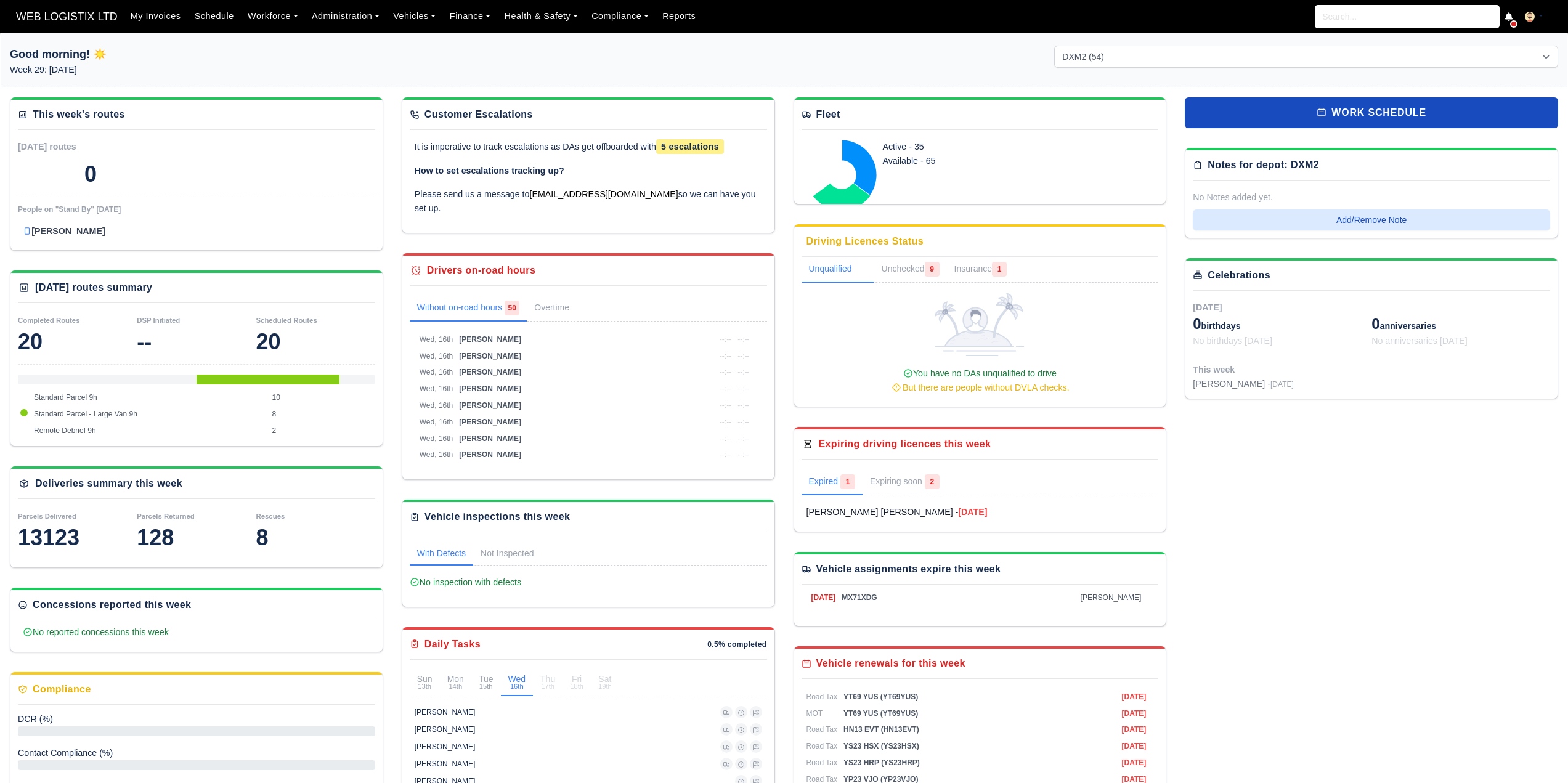 select on "1" 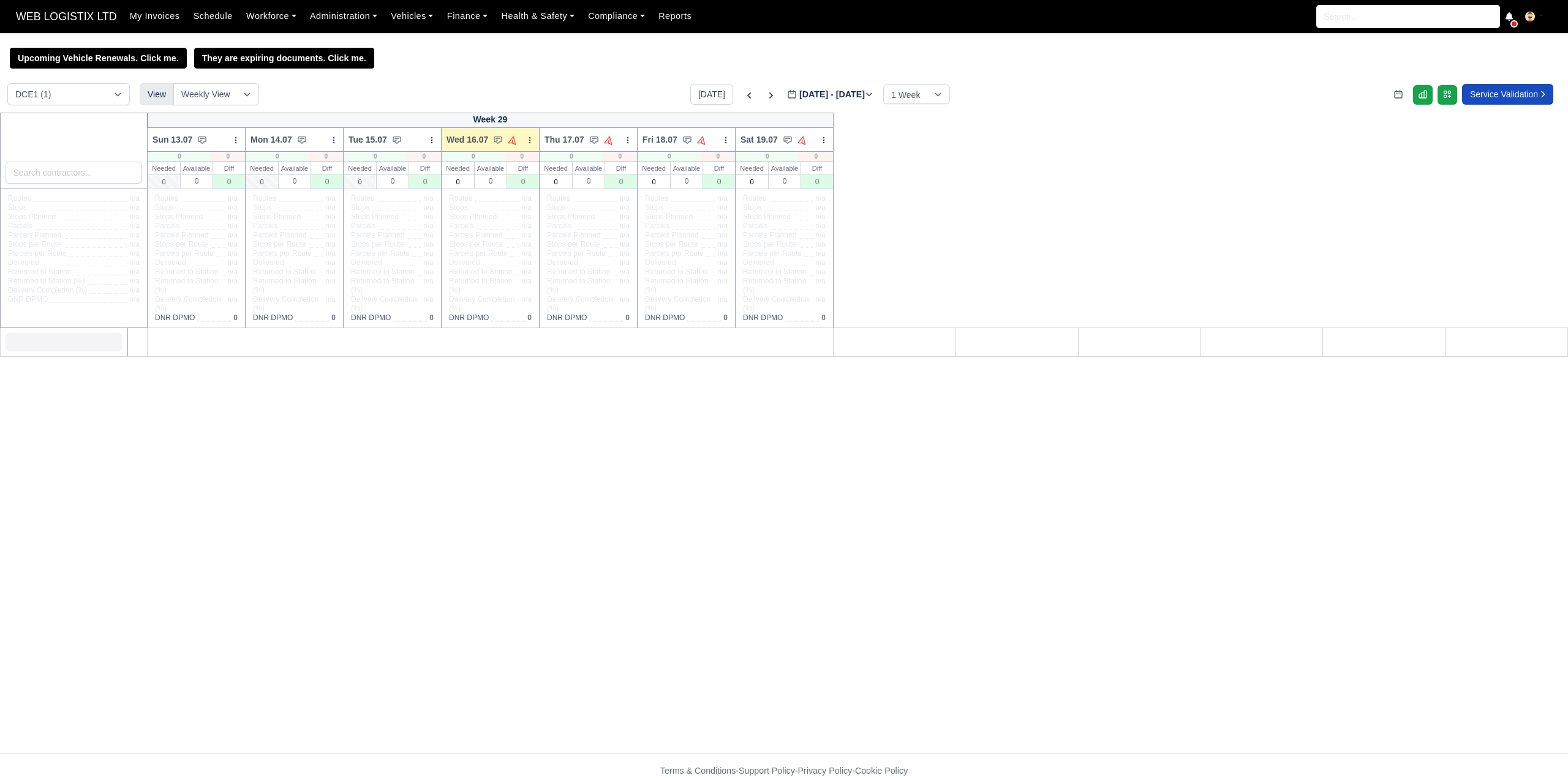 scroll, scrollTop: 0, scrollLeft: 0, axis: both 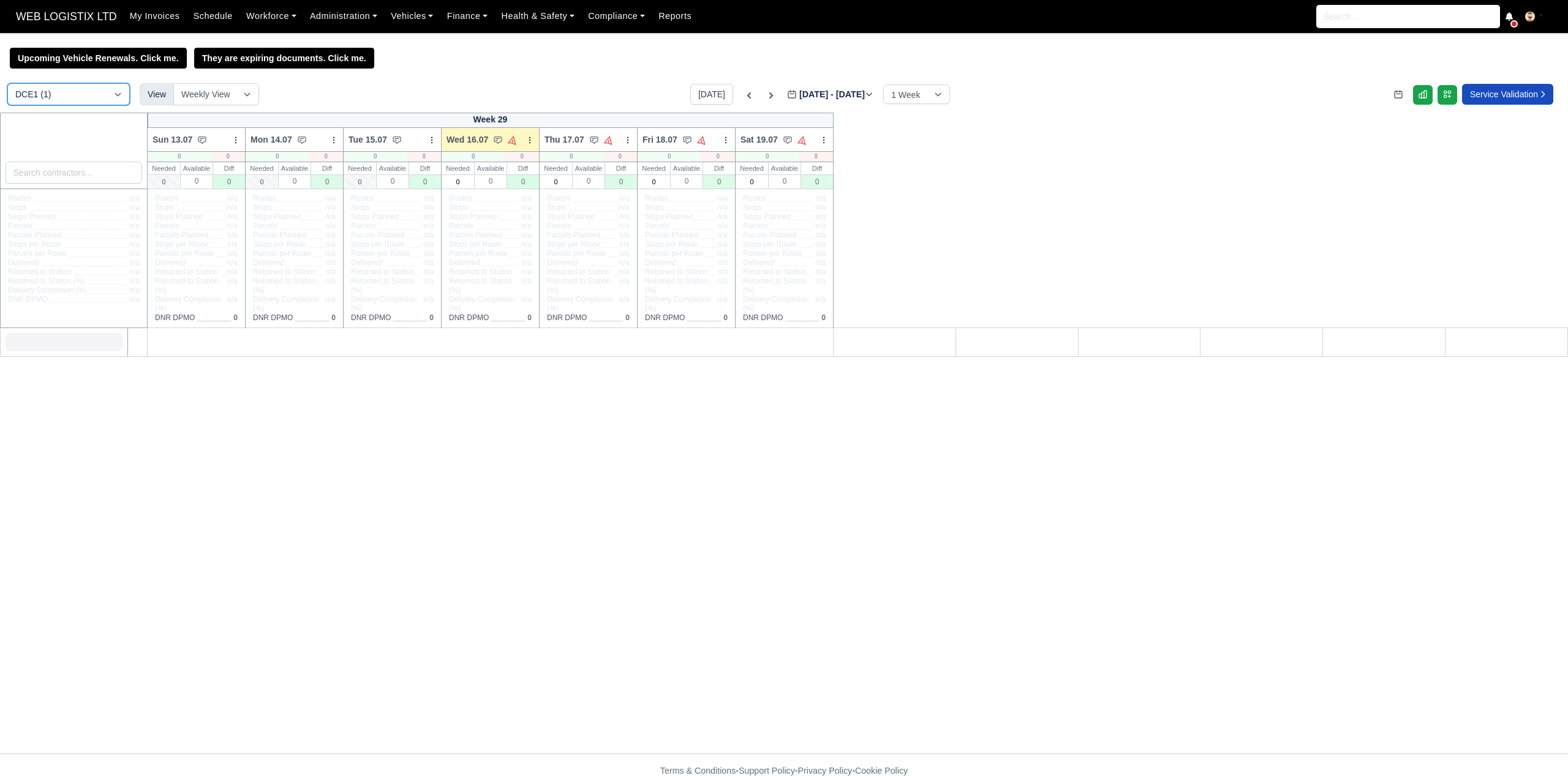 click on "DCE1 (1)
DWN2 (37)
DXM2 (54)" at bounding box center [69, 94] 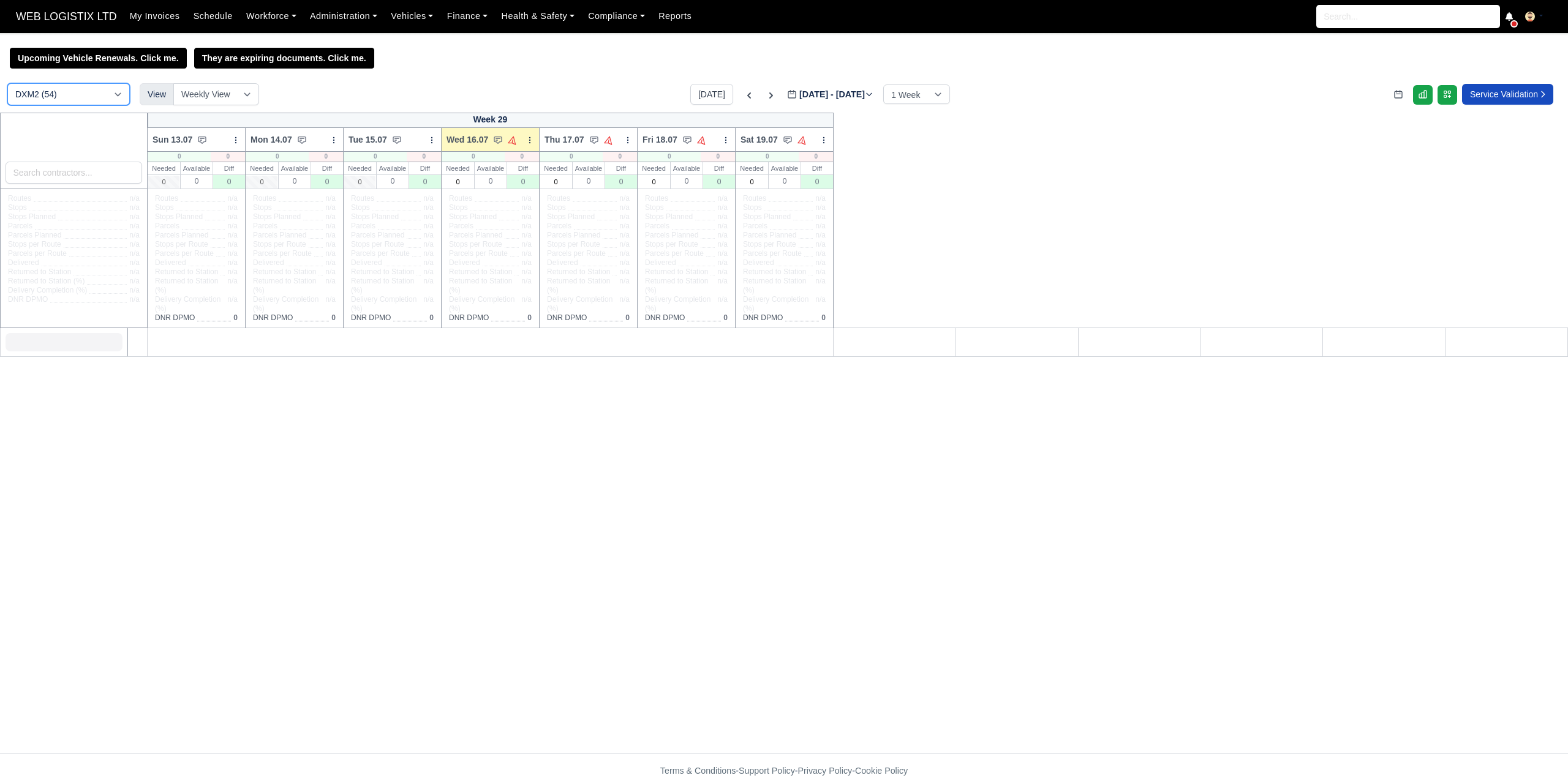 click on "DCE1 (1)
DWN2 (37)
DXM2 (54)" at bounding box center (69, 94) 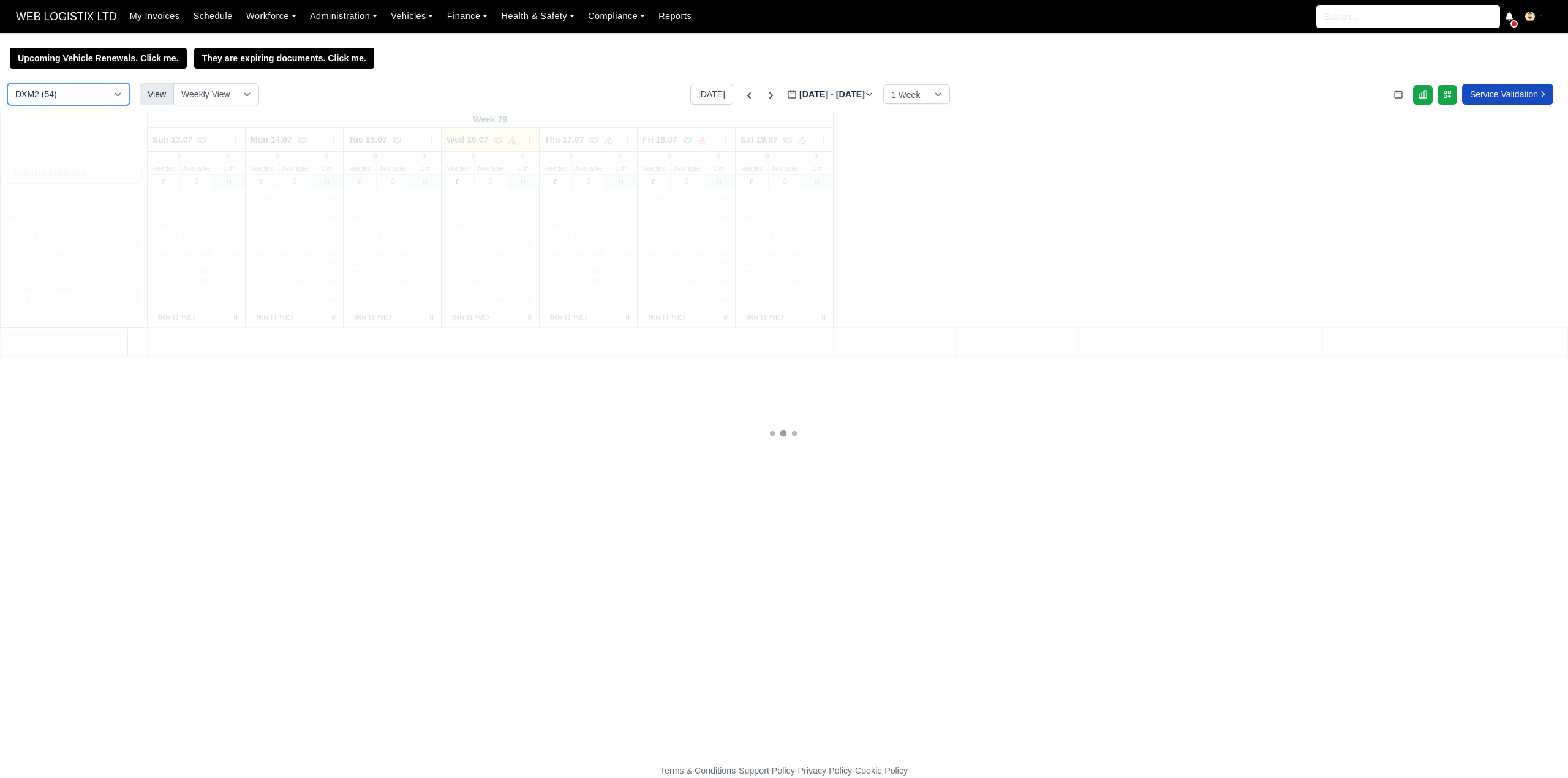 type 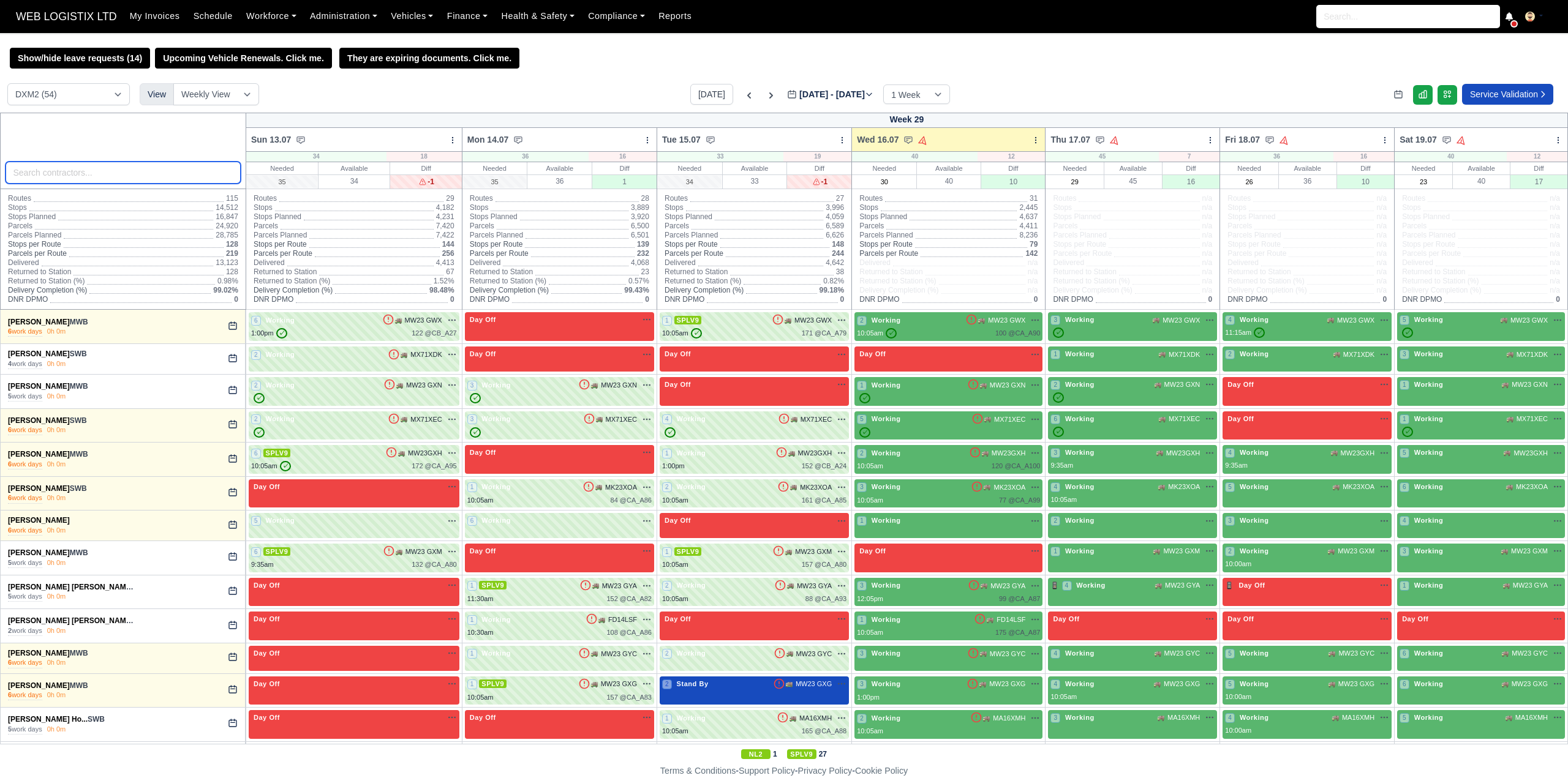 click at bounding box center [123, 173] 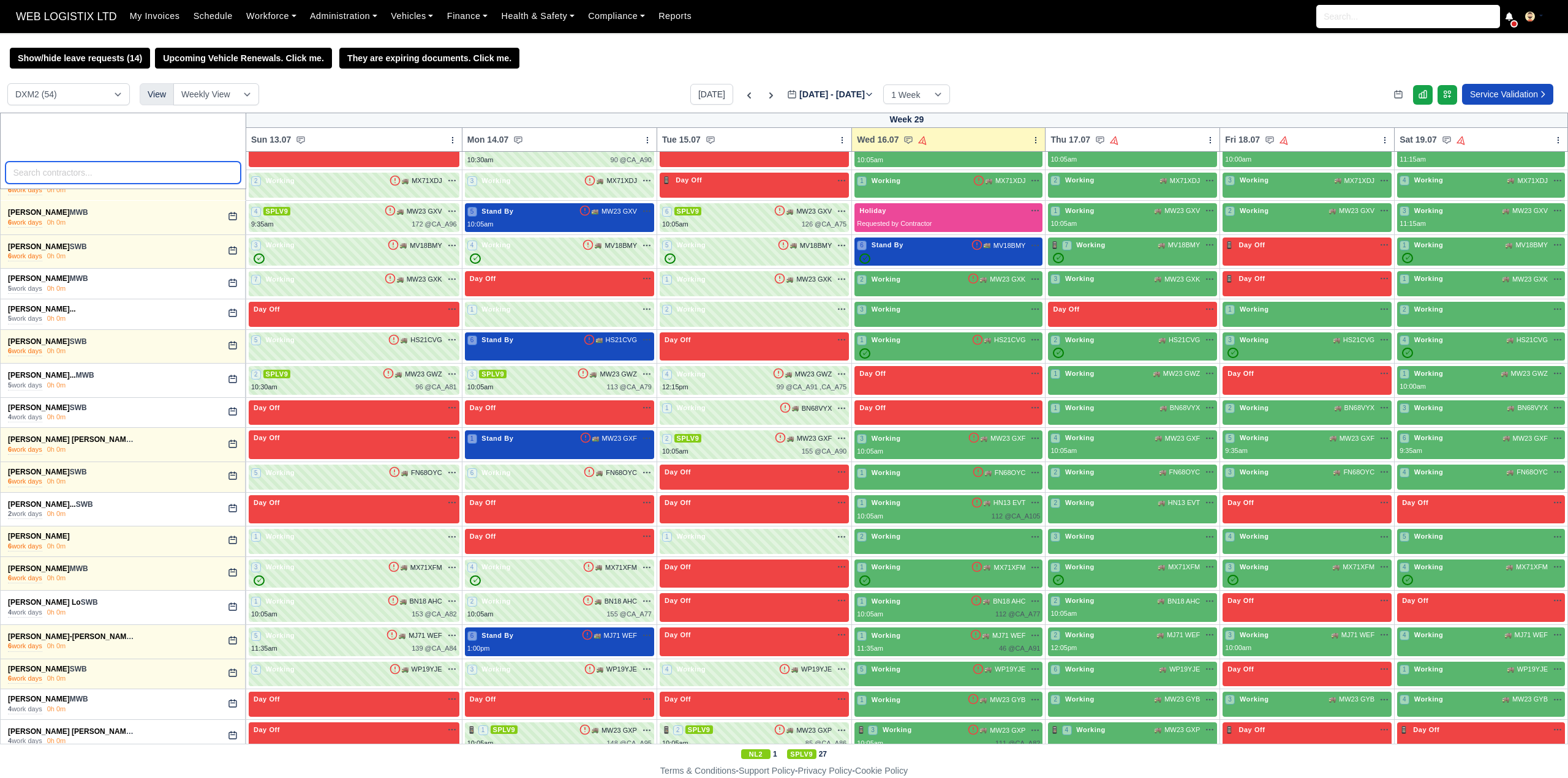 scroll, scrollTop: 979, scrollLeft: 0, axis: vertical 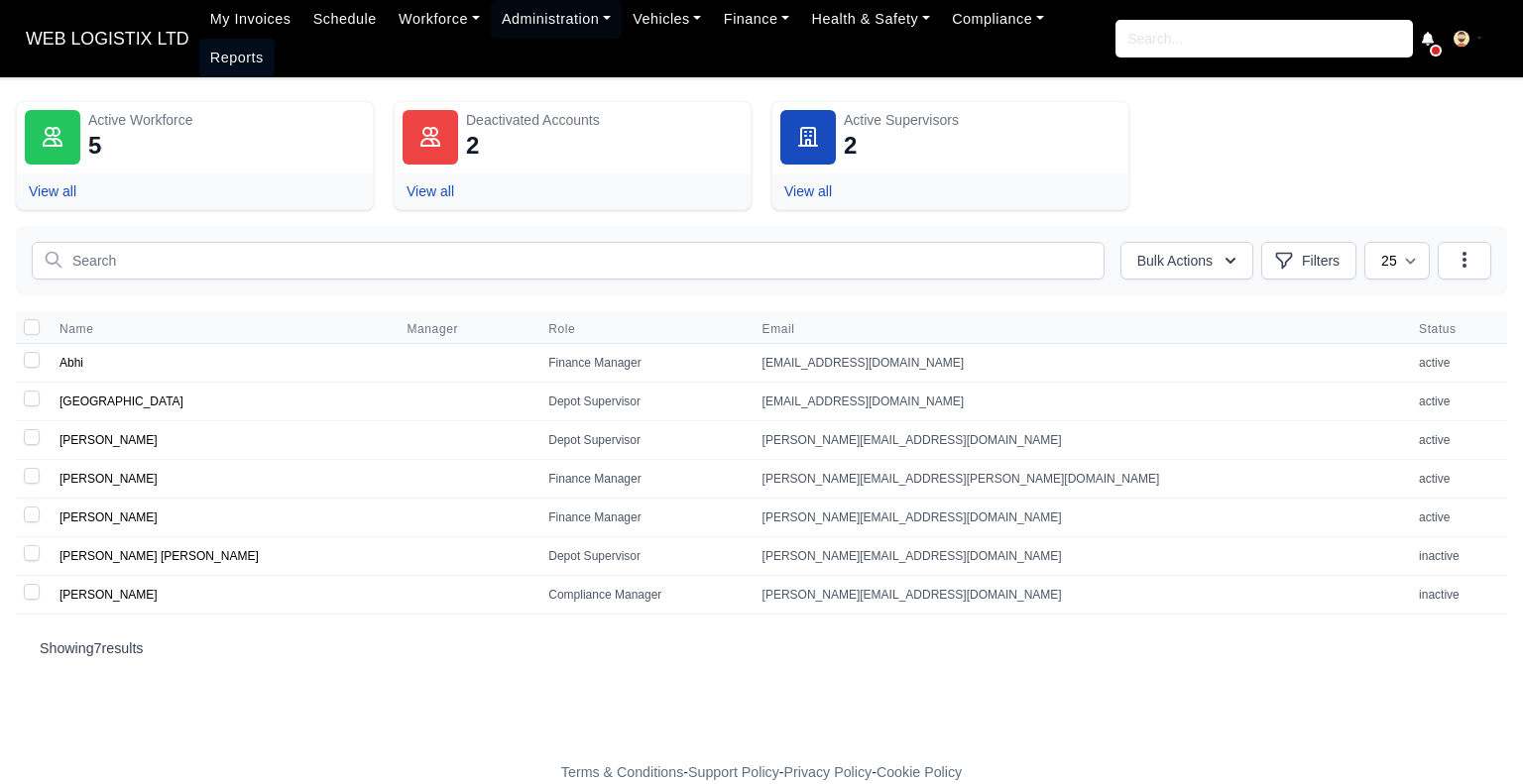 click on "Reports" at bounding box center [237, 57] 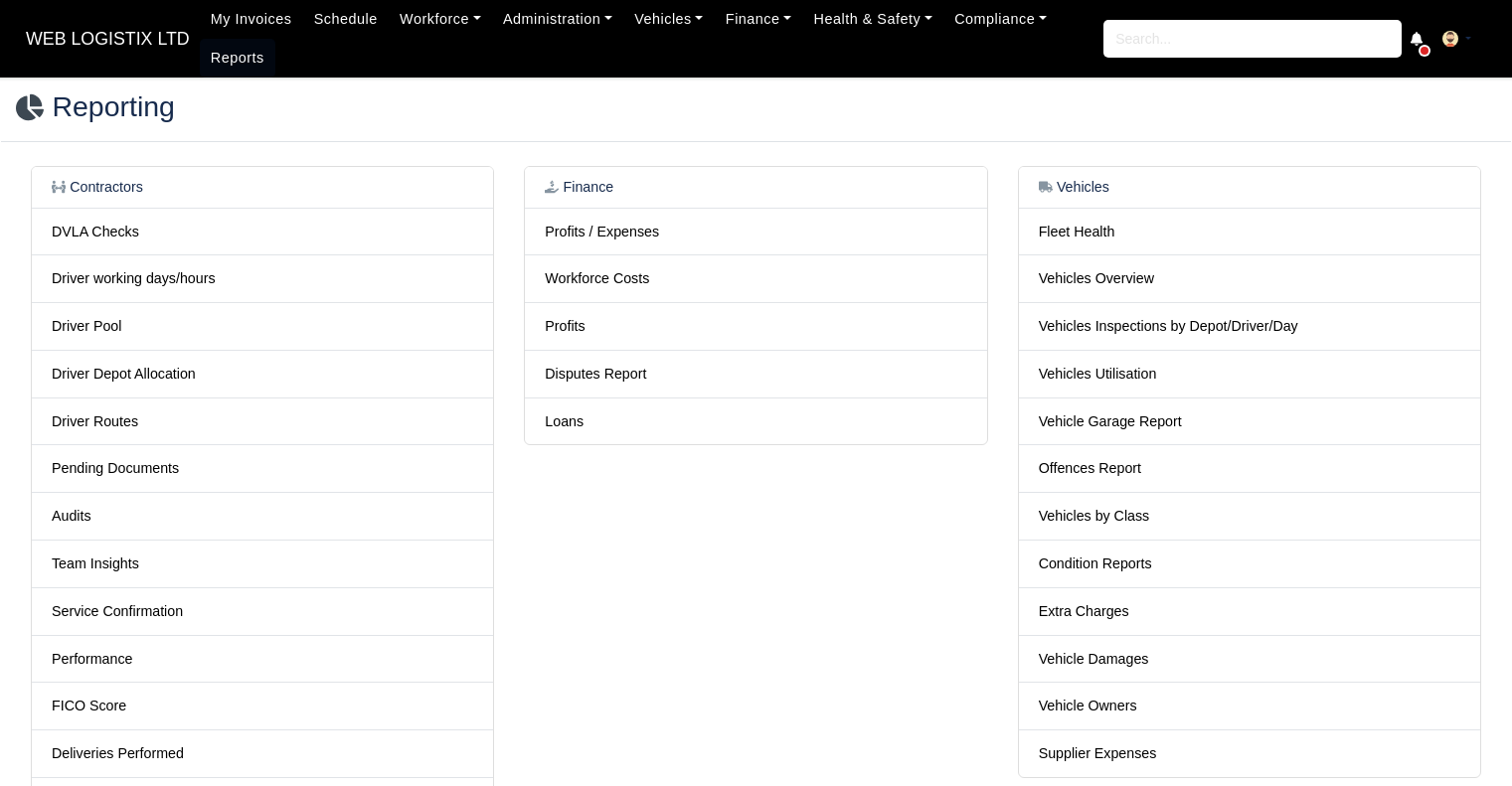 scroll, scrollTop: 0, scrollLeft: 0, axis: both 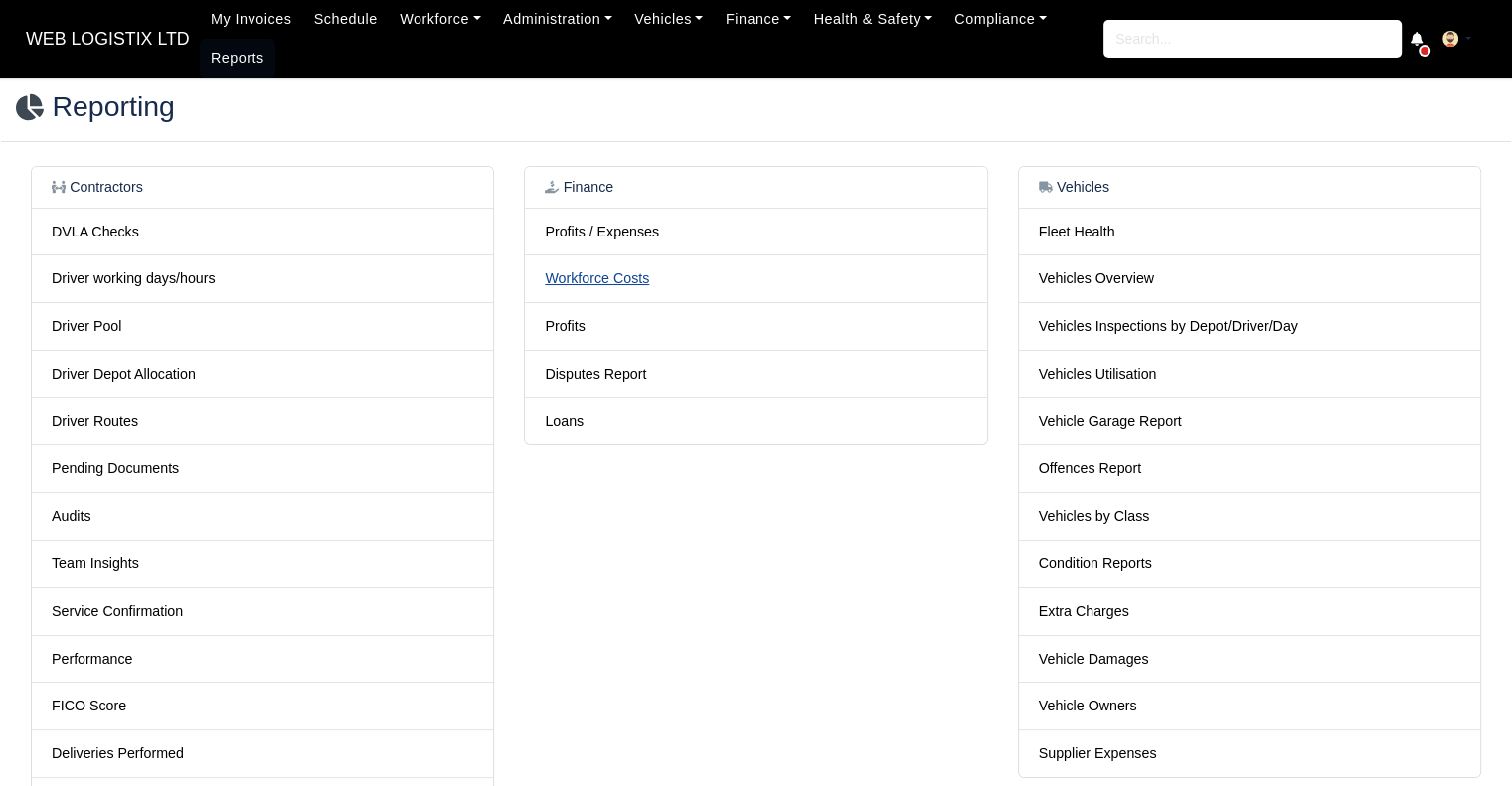 click on "Workforce Costs" at bounding box center [596, 278] 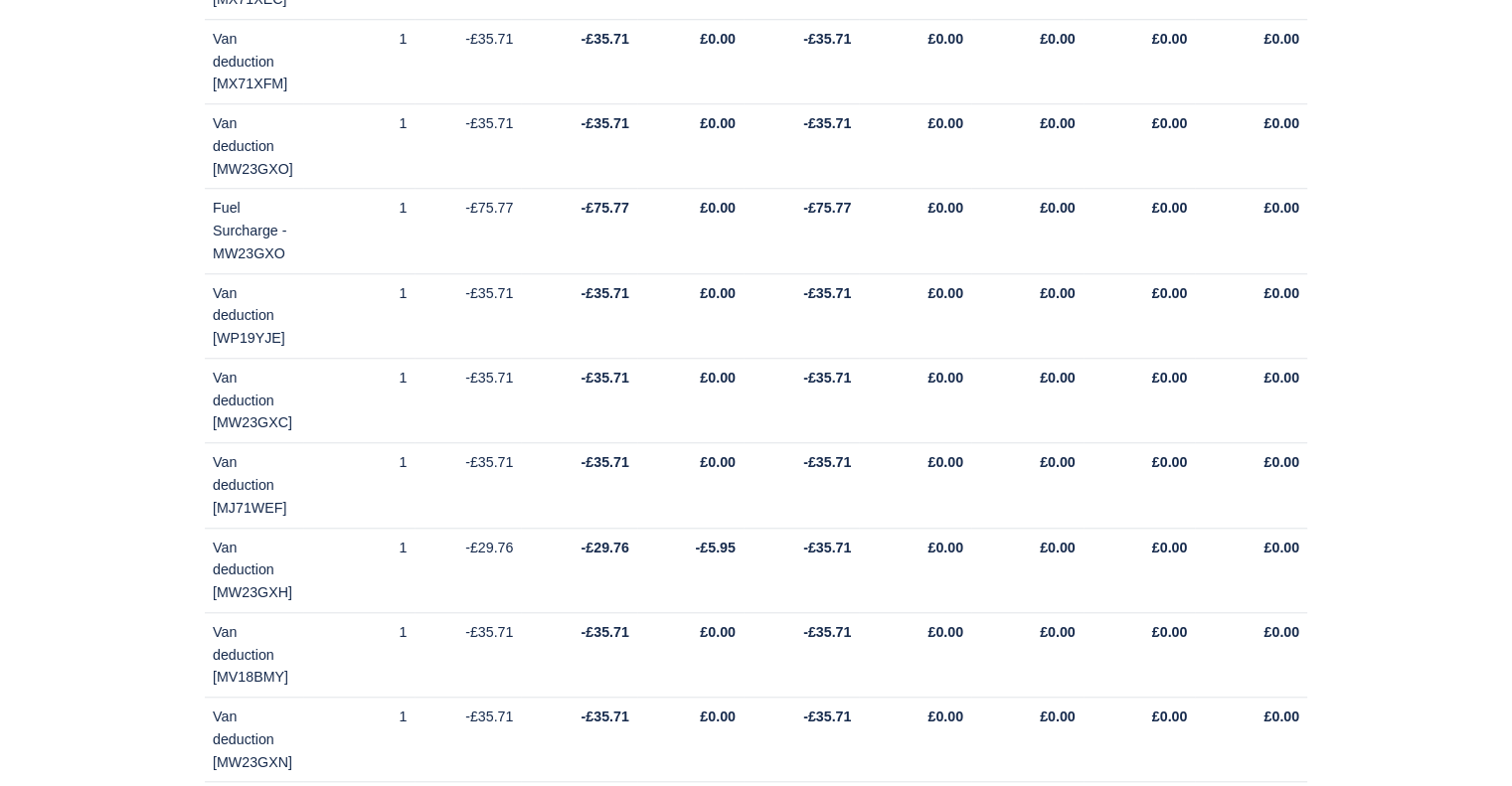scroll, scrollTop: 2087, scrollLeft: 0, axis: vertical 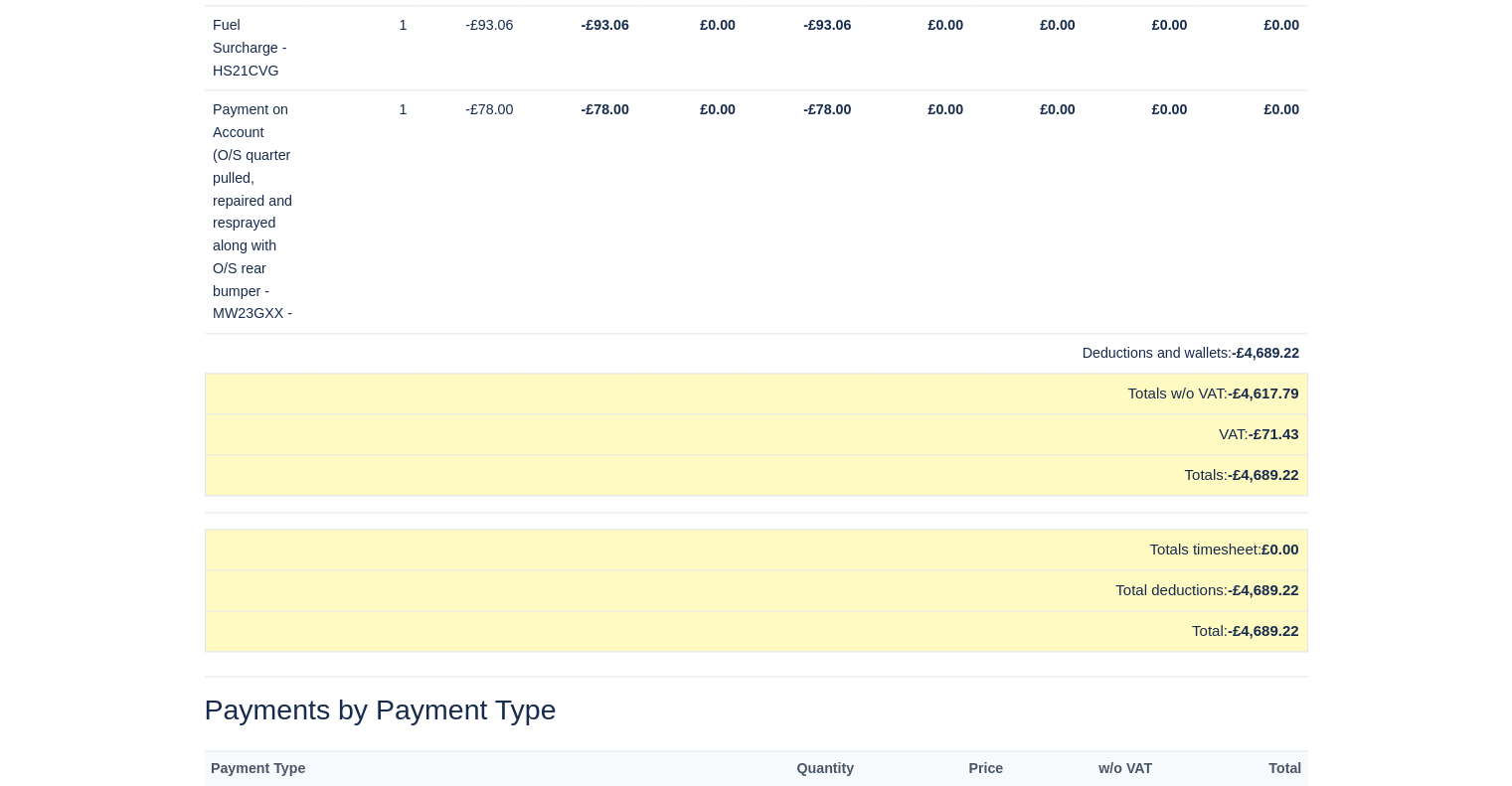 click on "All amounts in the Payments Overview are inclusive with any VAT if you have contractors registered for VAT.
Week
Week #31 2025 (27 July - 02 August)
Week #30 2025 (20 July - 26 July)
Week #29 2025 (13 July - 19 July)
Week #28 2025 (06 July - 12 July)
Week #27 2025 (29 June - 05 July)
Week #26 2025 (22 June - 28 June)
Week #25 2025 (15 June - 21 June)
Week #24 2025 (08 June - 14 June)
Week #23 2025 (01 June - 07 June)
Week #22 2025 (25 May - 31 May)
Week #21 2025 (18 May - 24 May)
Week #20 2025 (11 May - 17 May)
Week #19 2025 (04 May - 10 May)" at bounding box center [756, -4629] 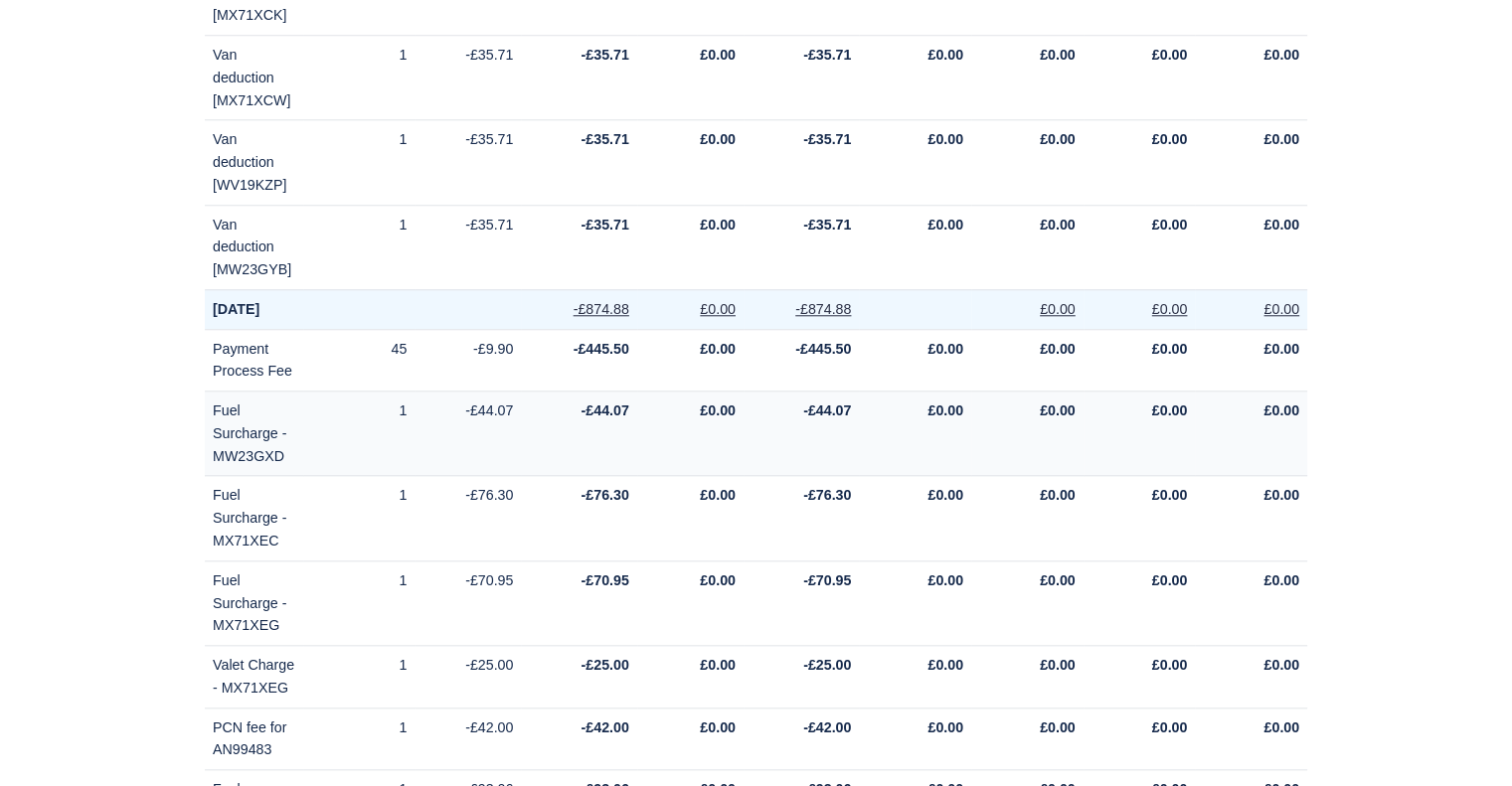 scroll, scrollTop: 9350, scrollLeft: 0, axis: vertical 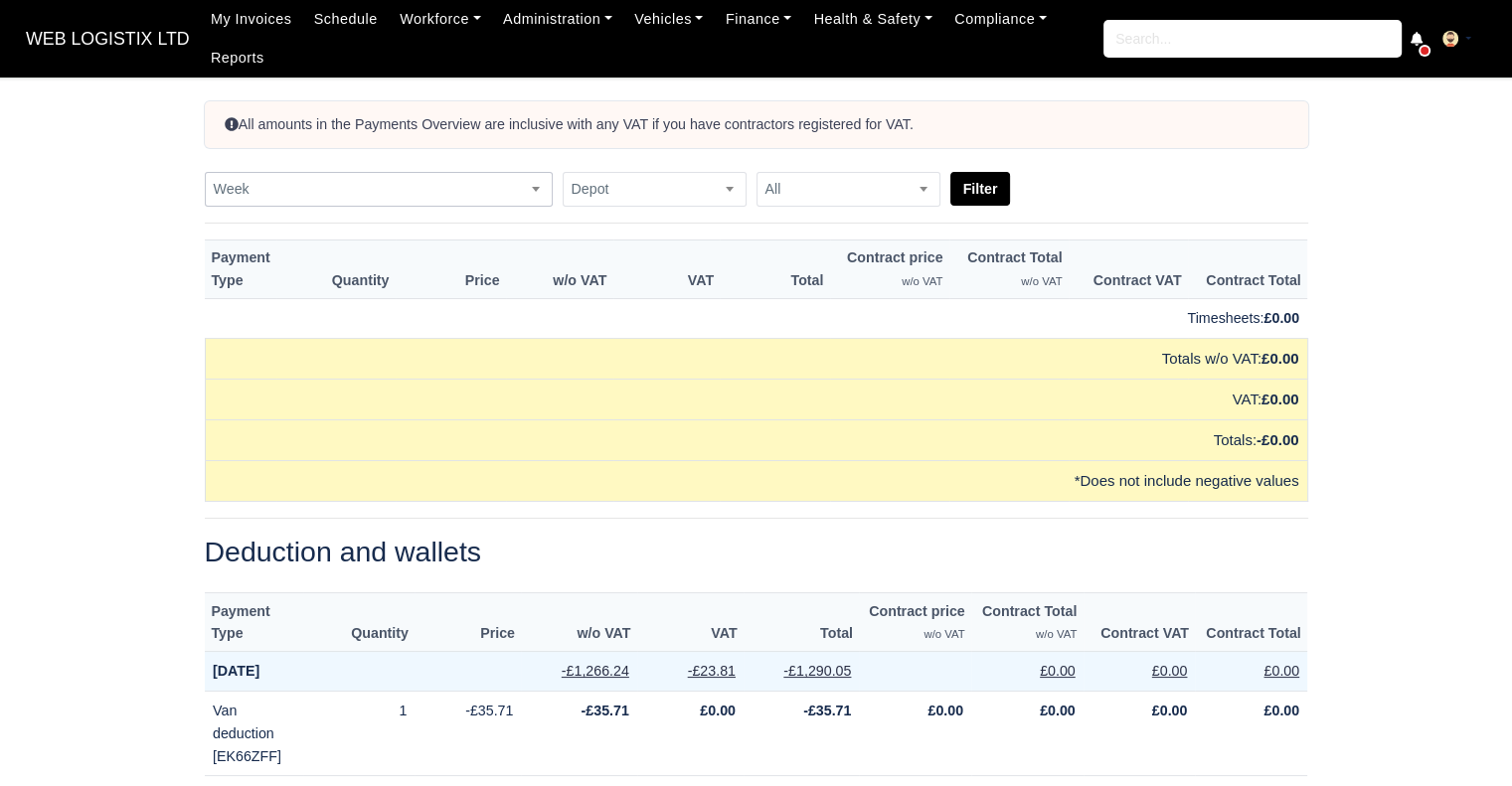click on "Week" at bounding box center (379, 189) 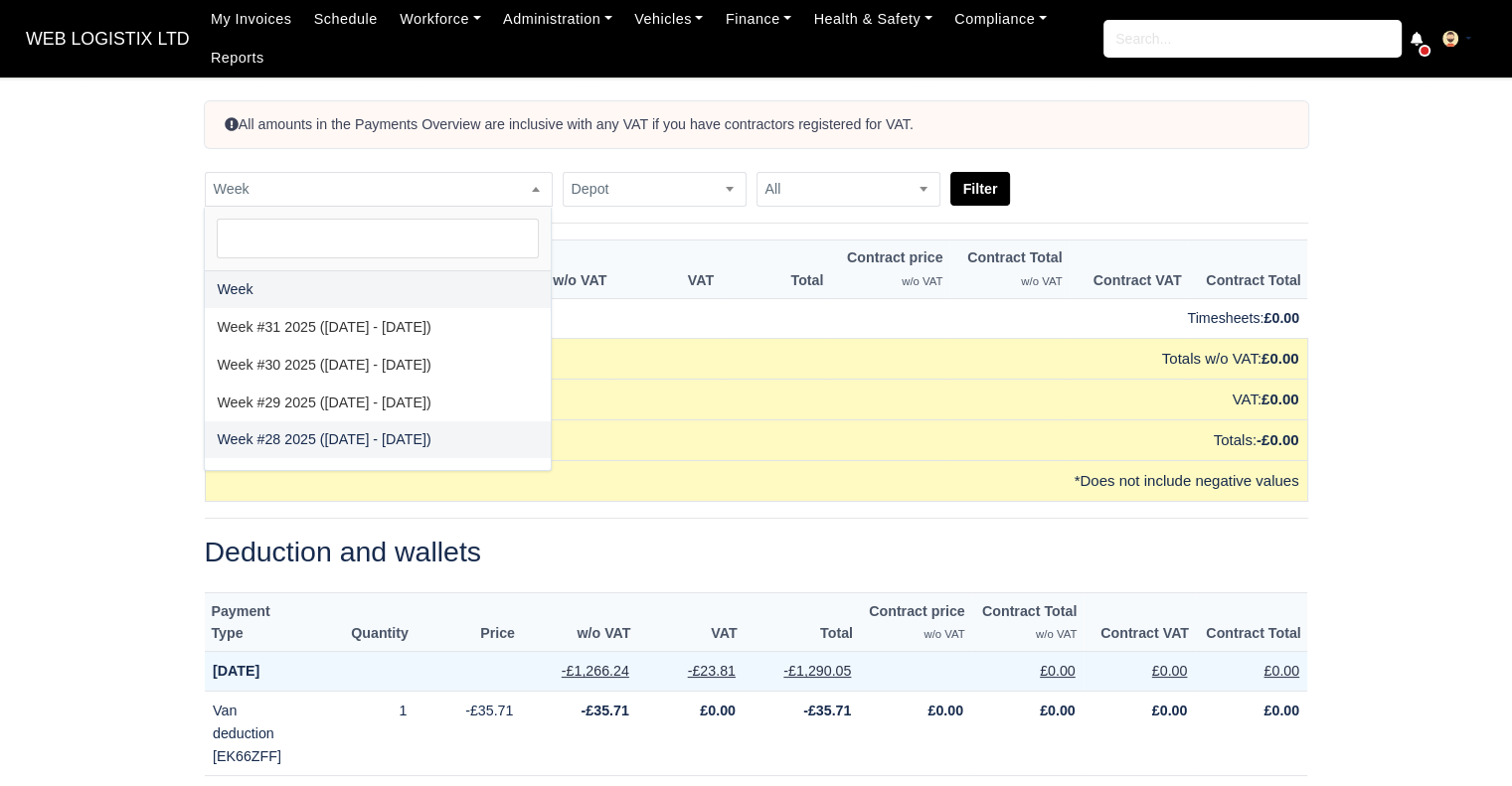 select on "[DATE]|[DATE]" 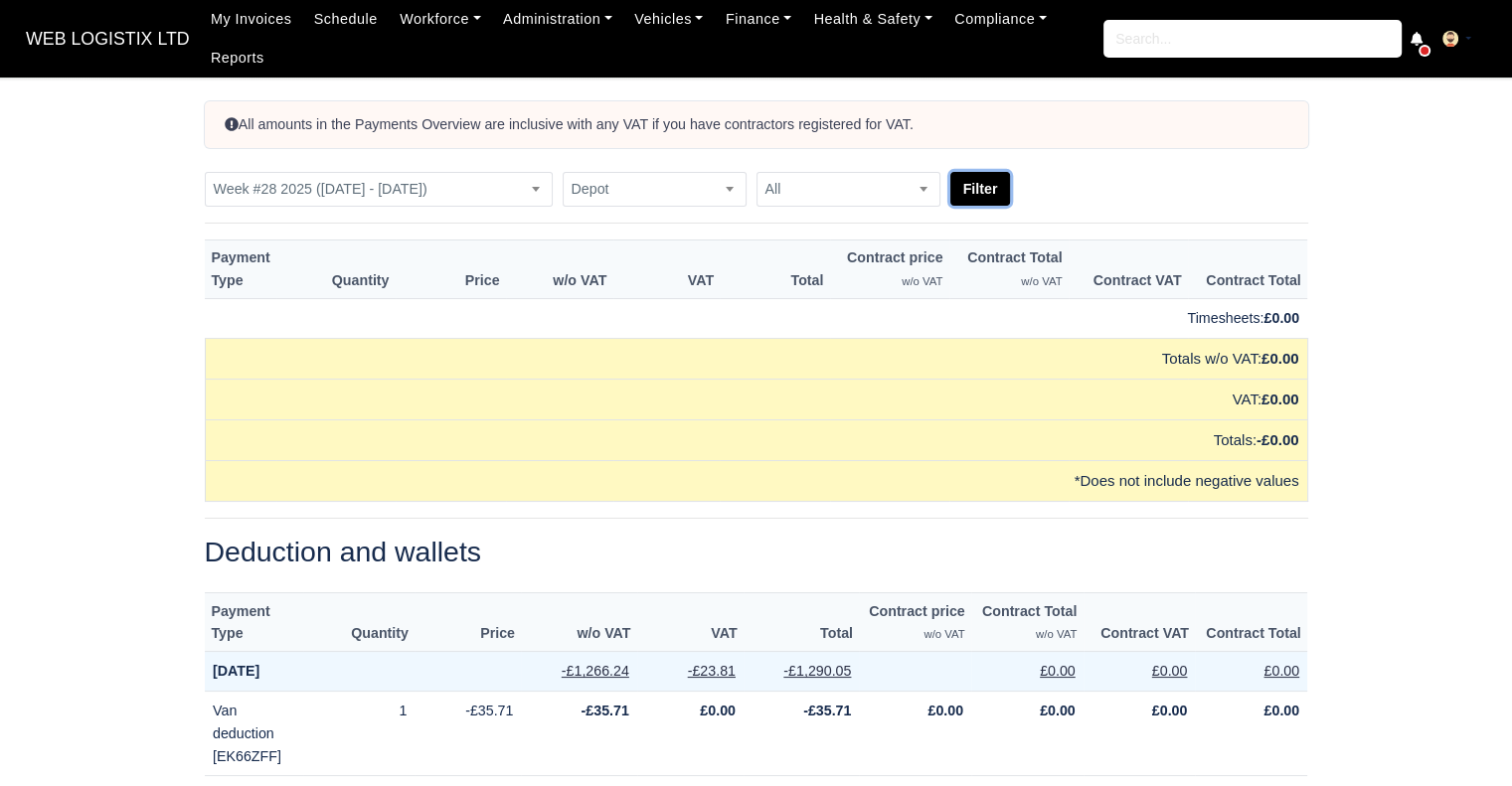 click on "Filter" at bounding box center (980, 189) 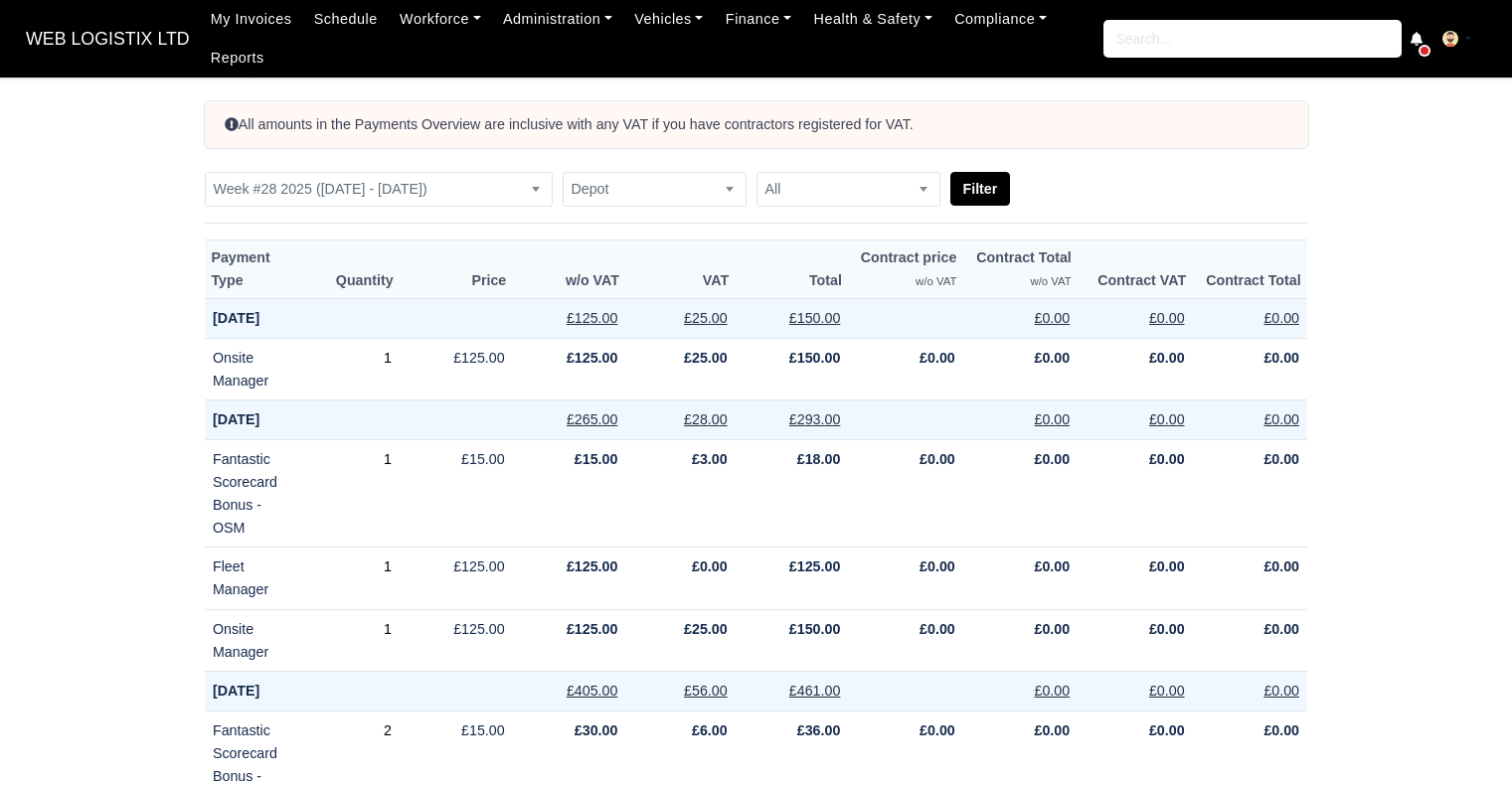 scroll, scrollTop: 0, scrollLeft: 0, axis: both 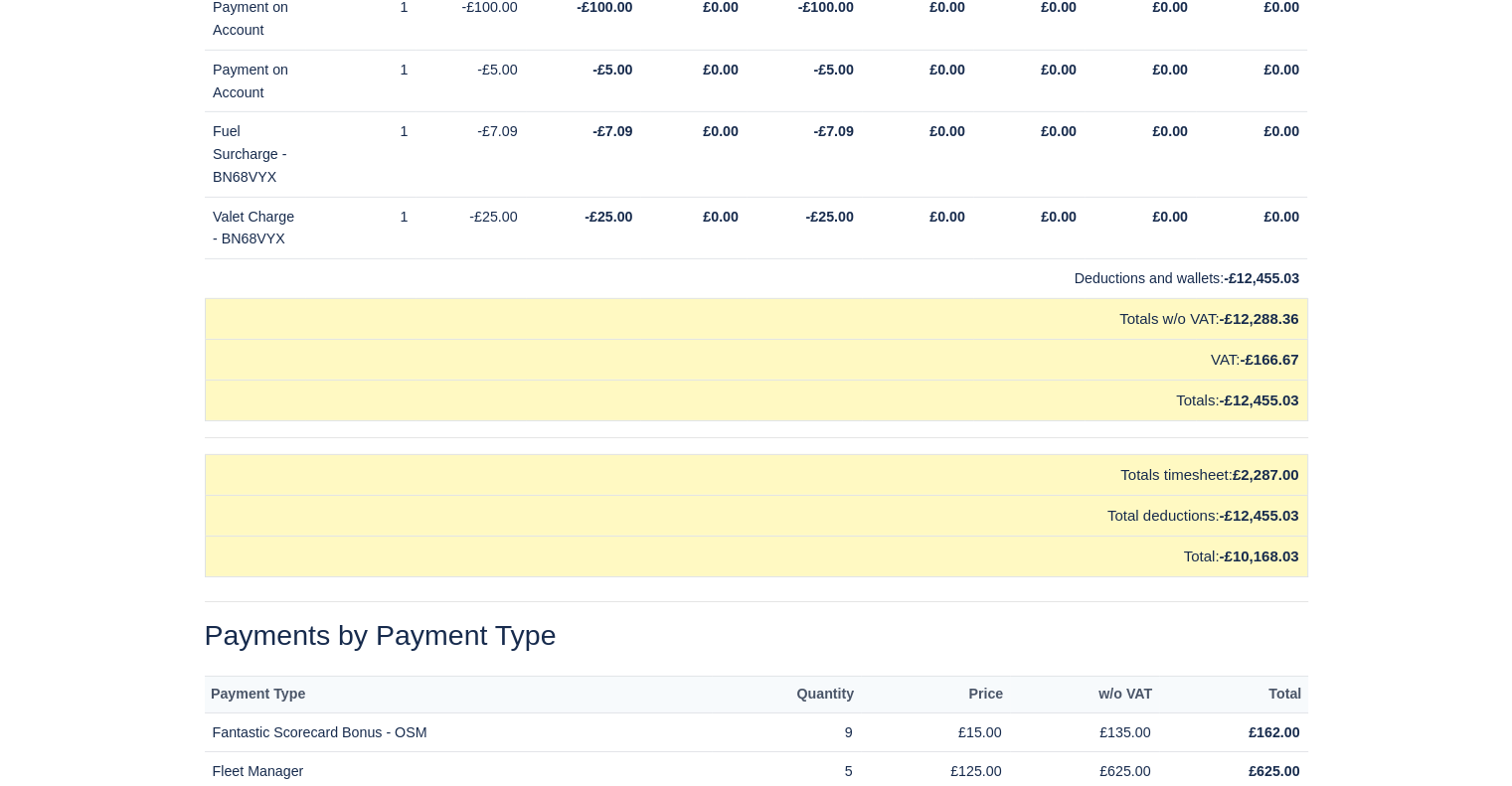 drag, startPoint x: 1519, startPoint y: 27, endPoint x: 1526, endPoint y: 787, distance: 760.03224 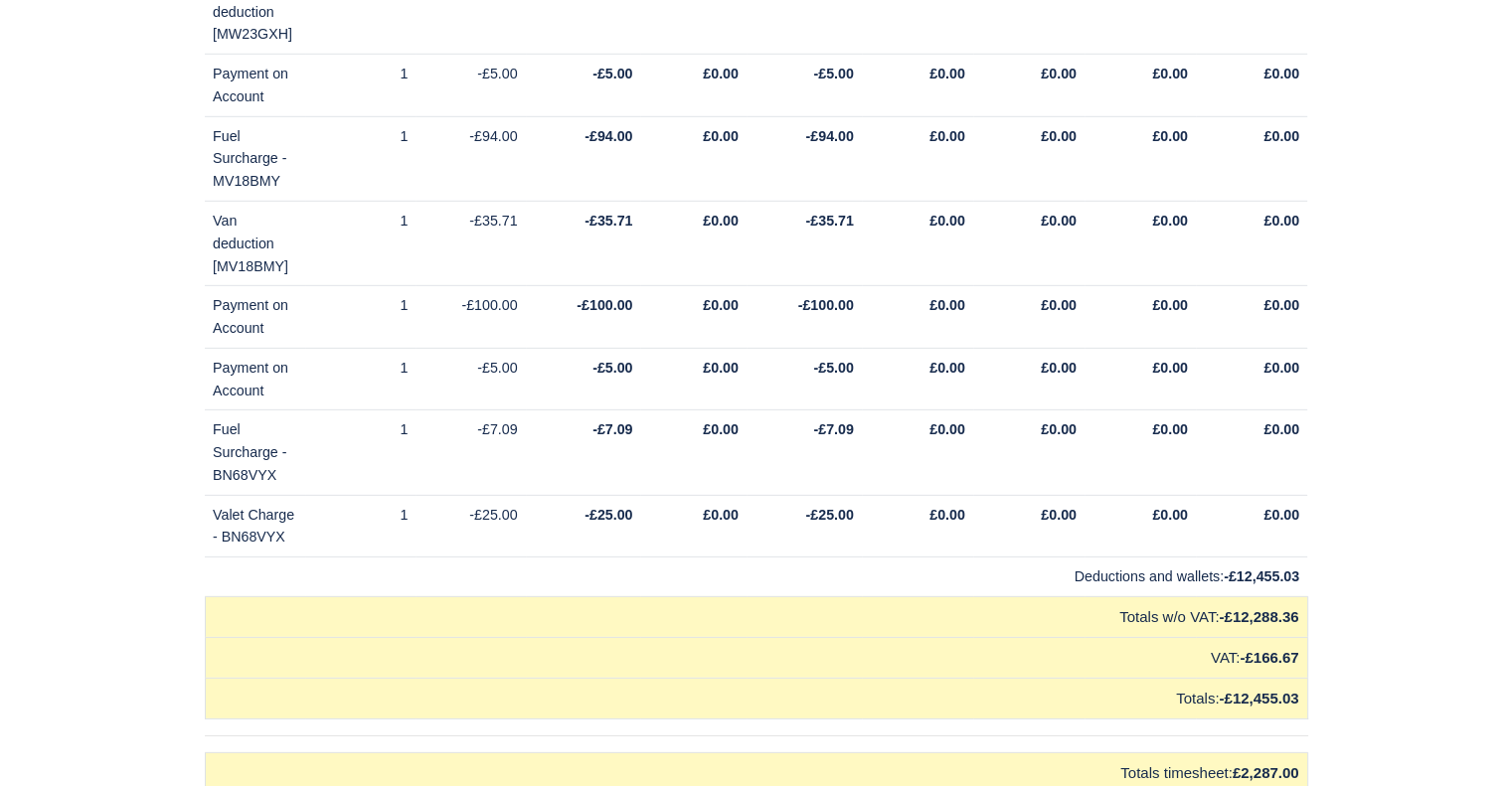 scroll, scrollTop: 28943, scrollLeft: 0, axis: vertical 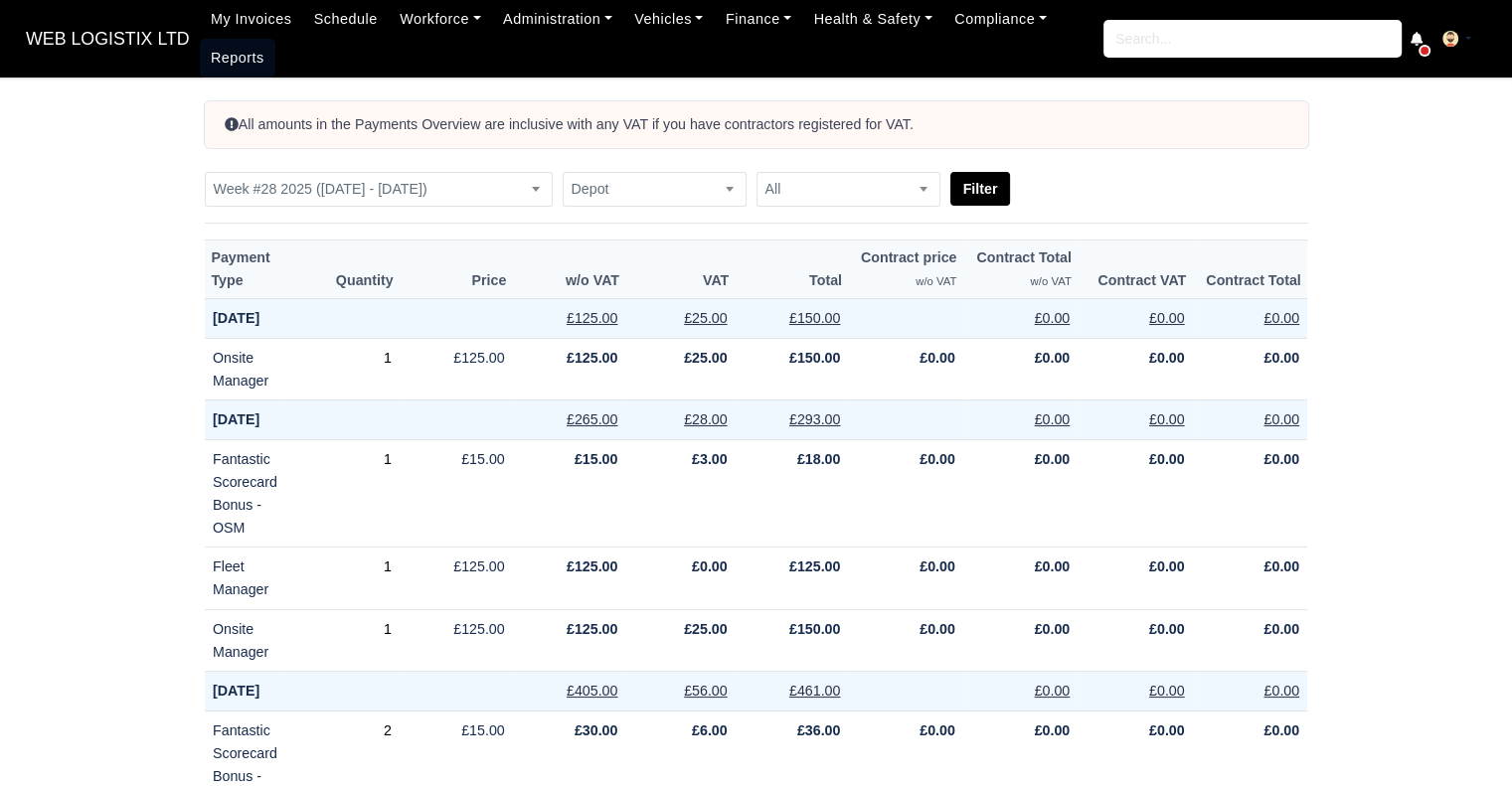 click on "Reports" at bounding box center [238, 58] 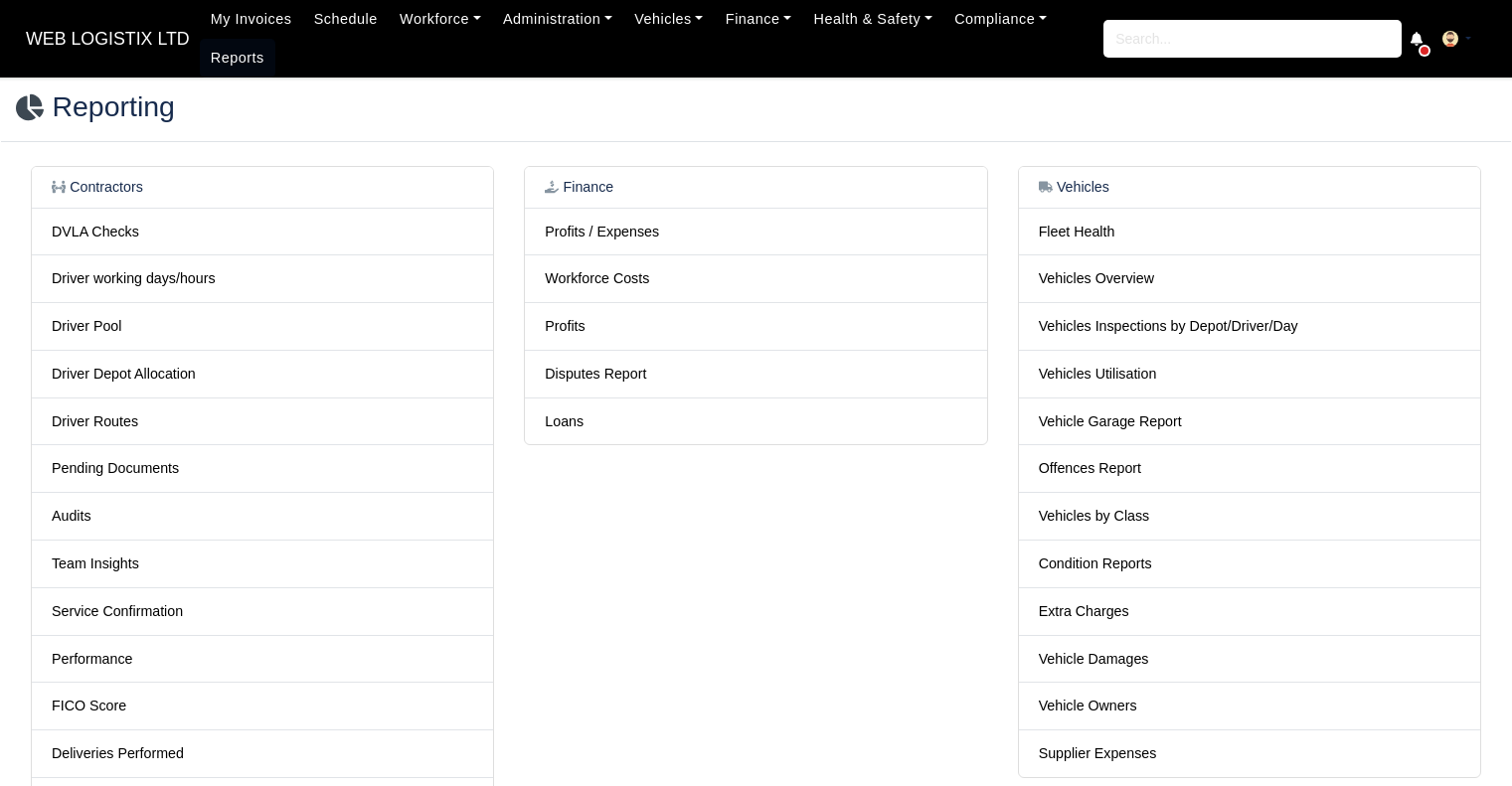 scroll, scrollTop: 0, scrollLeft: 0, axis: both 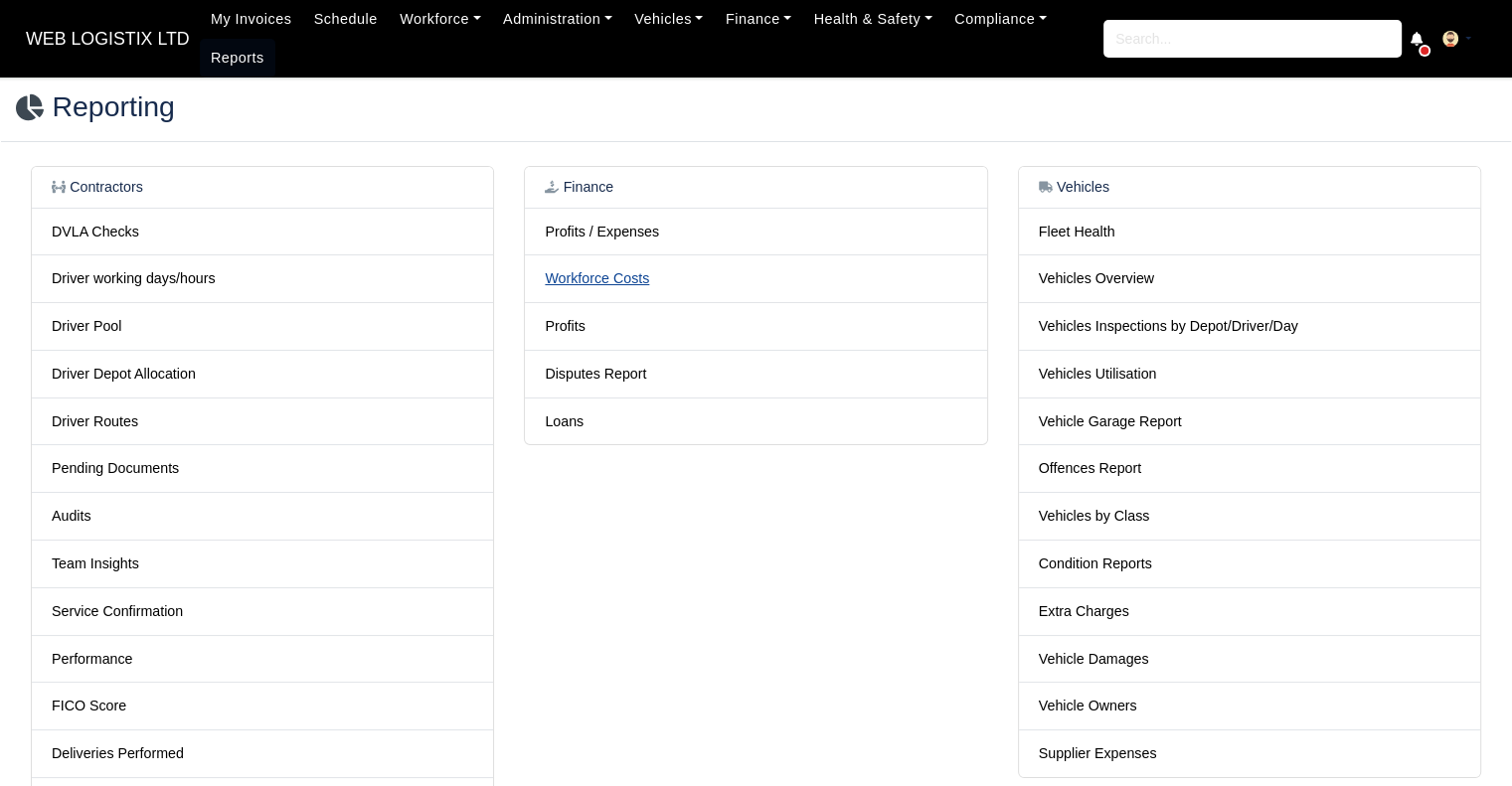 click on "Workforce Costs" at bounding box center (596, 278) 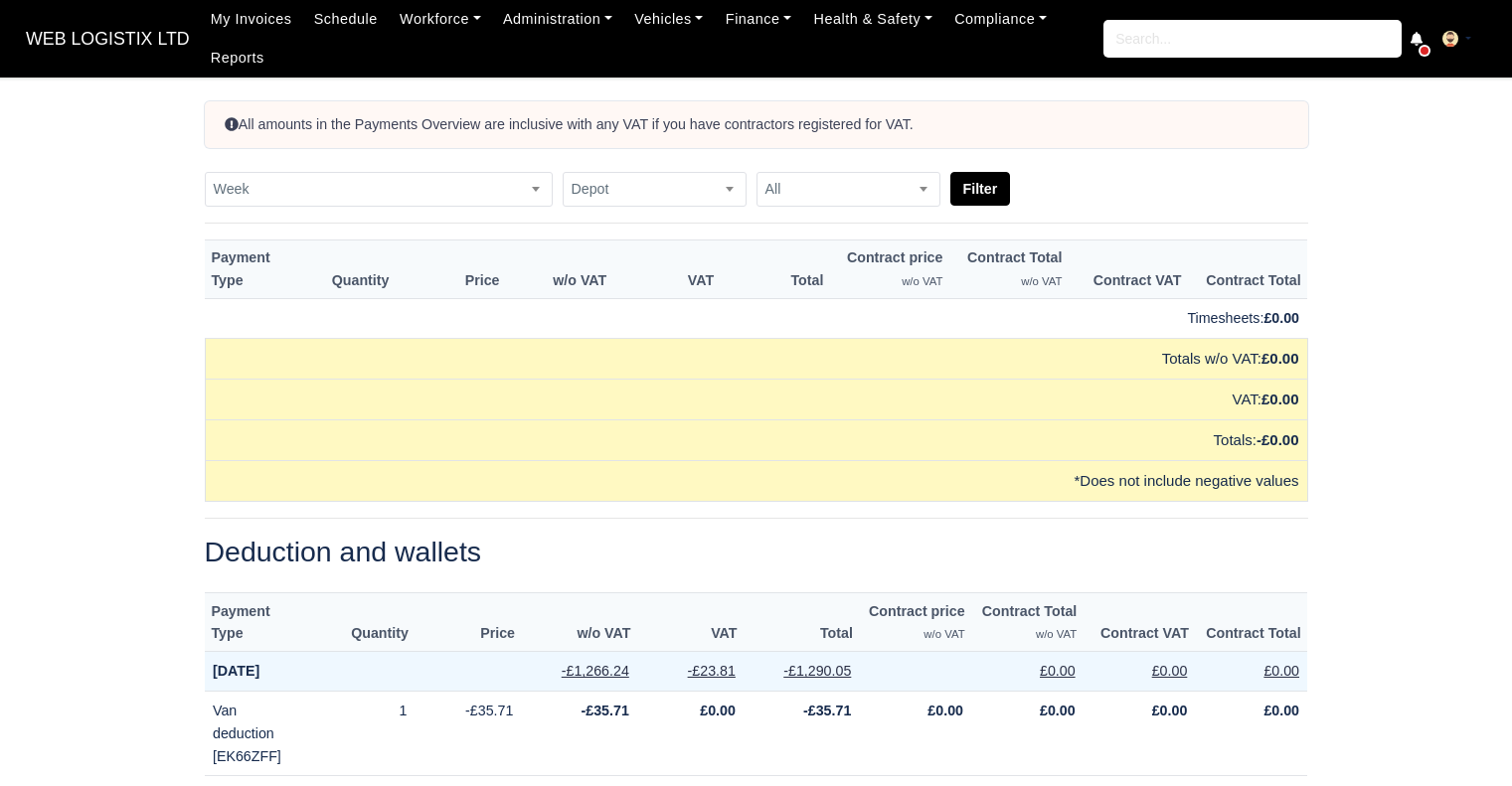 scroll, scrollTop: 0, scrollLeft: 0, axis: both 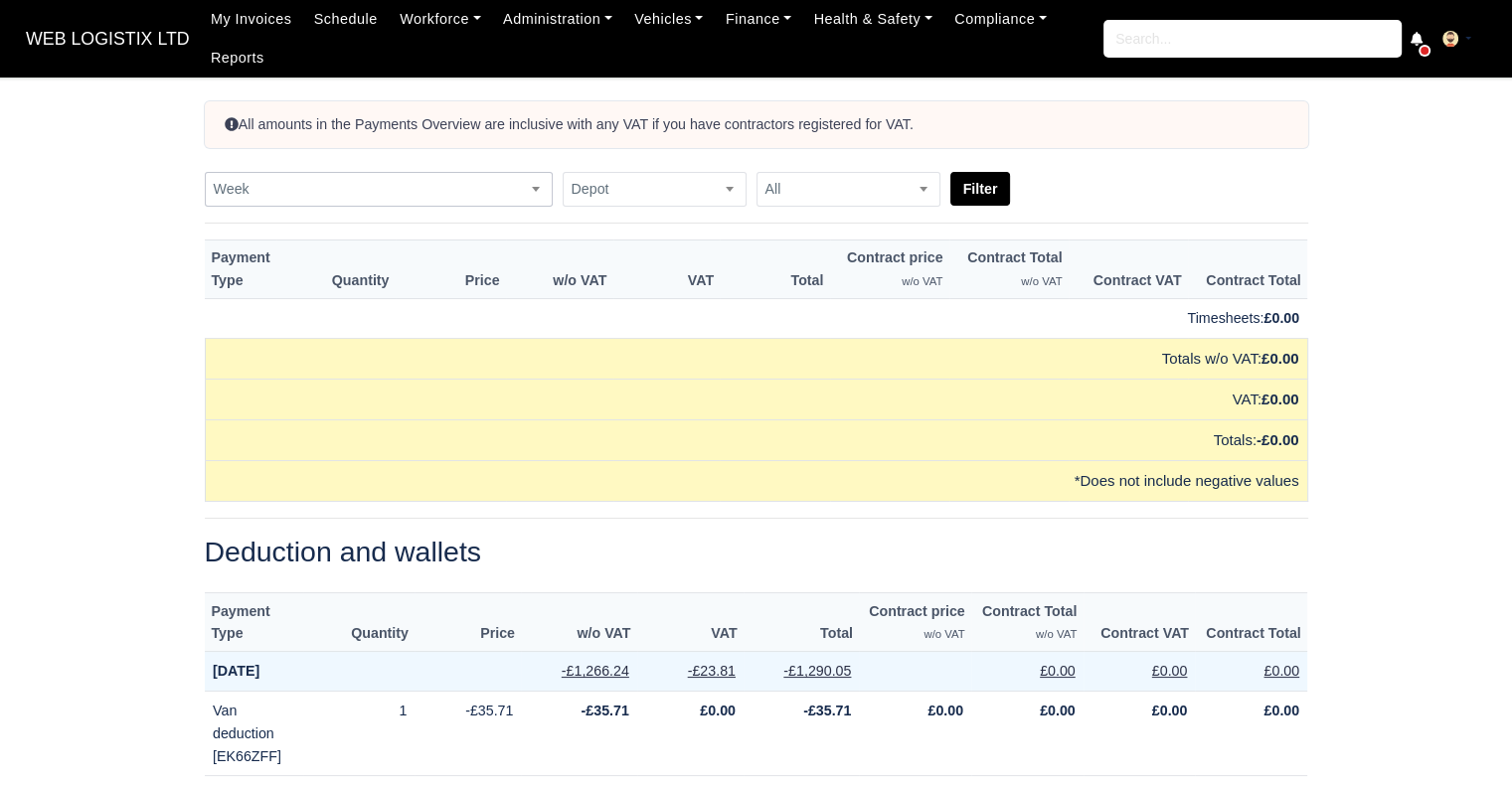 click on "Week" at bounding box center (379, 189) 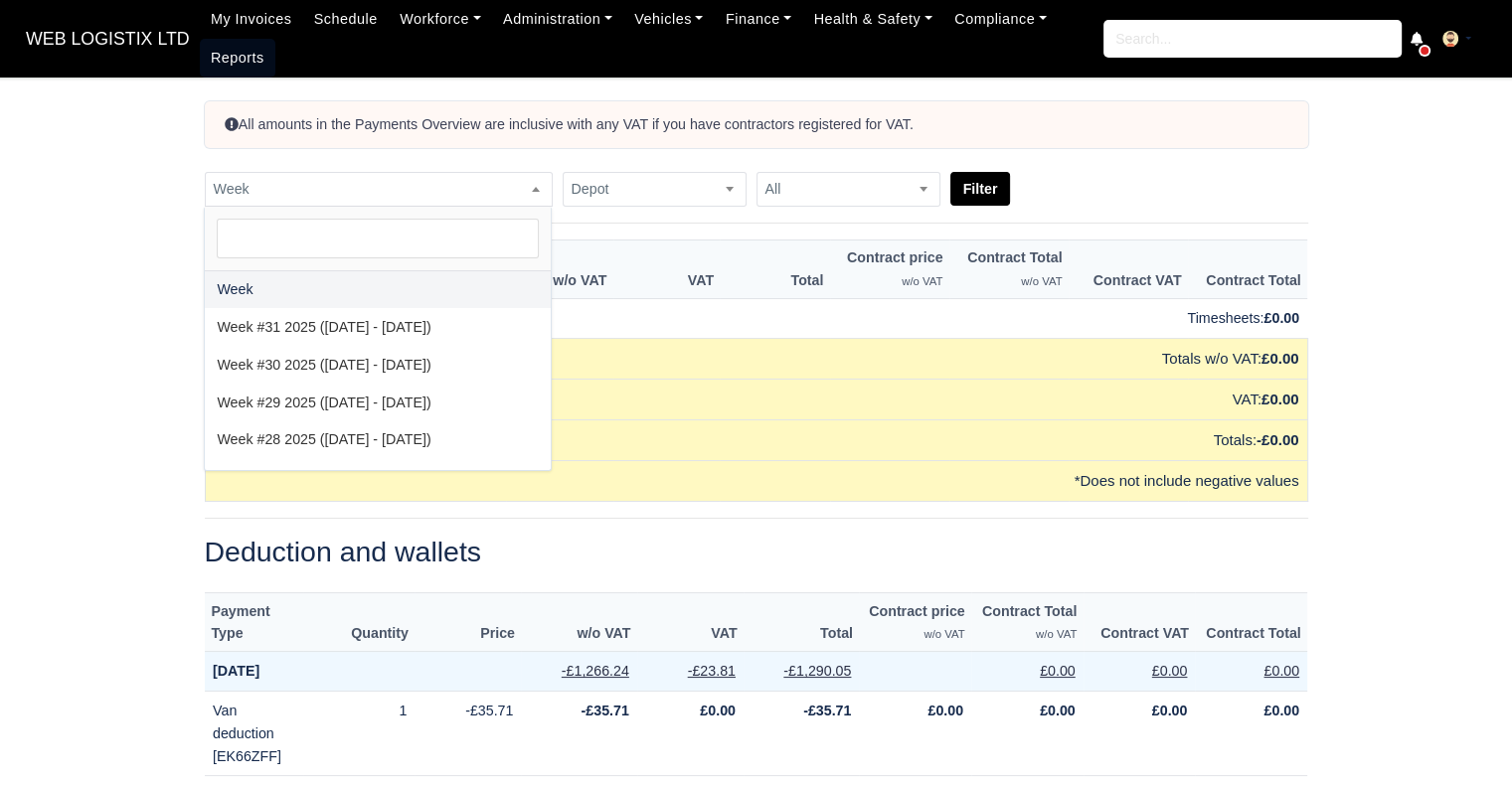 click on "Reports" at bounding box center (238, 58) 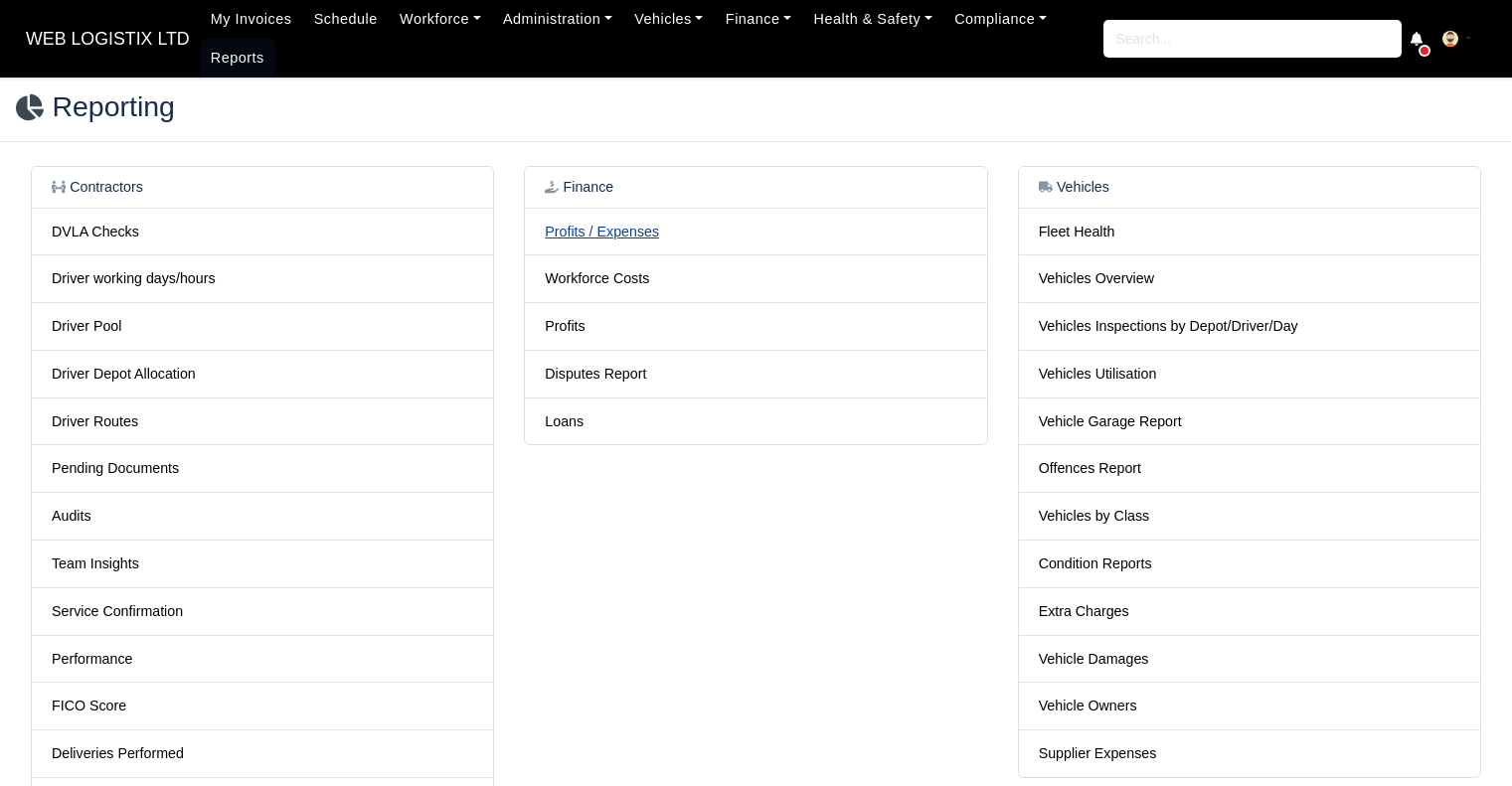 scroll, scrollTop: 0, scrollLeft: 0, axis: both 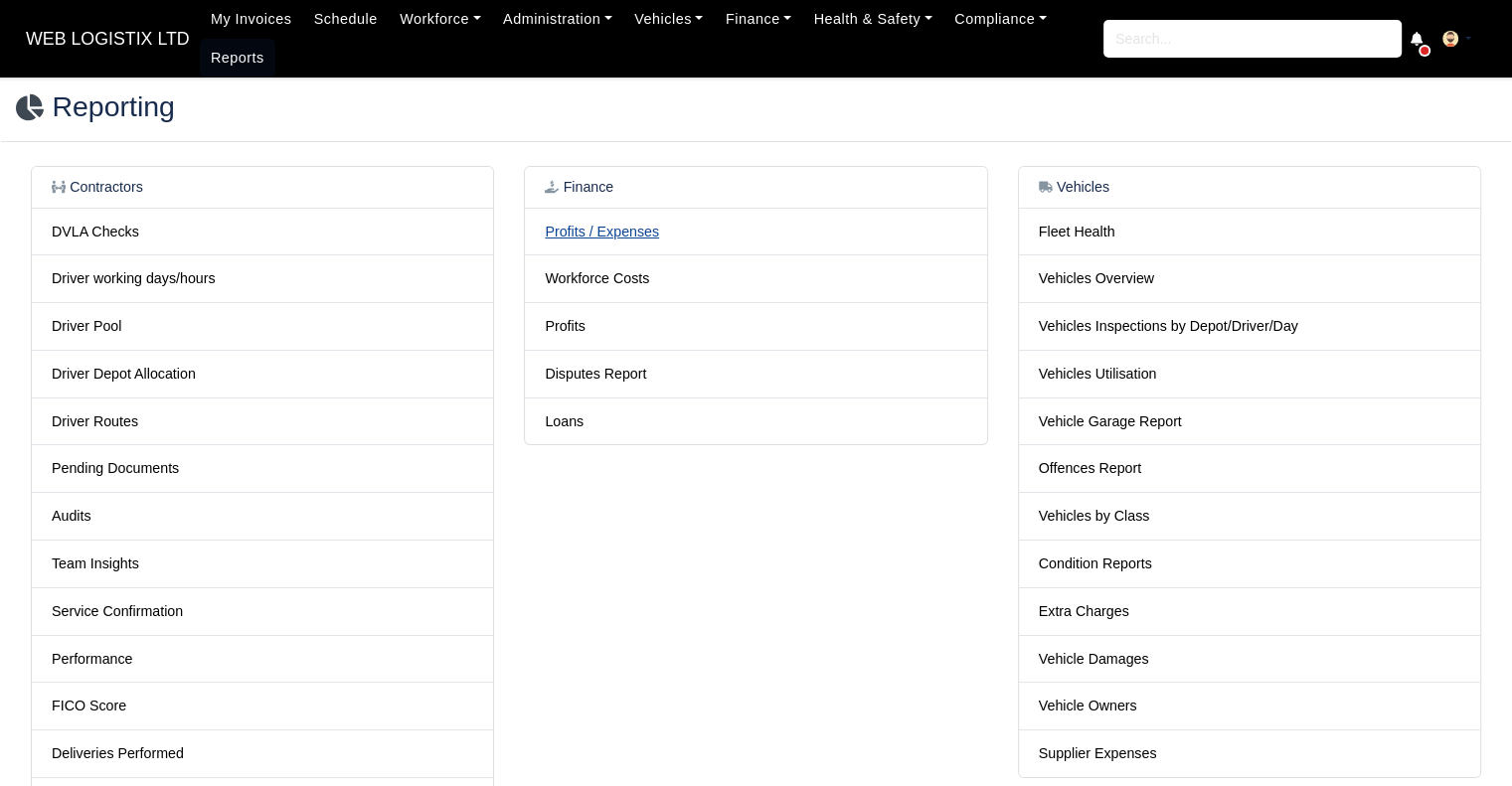 click on "Profits / Expenses" at bounding box center [601, 232] 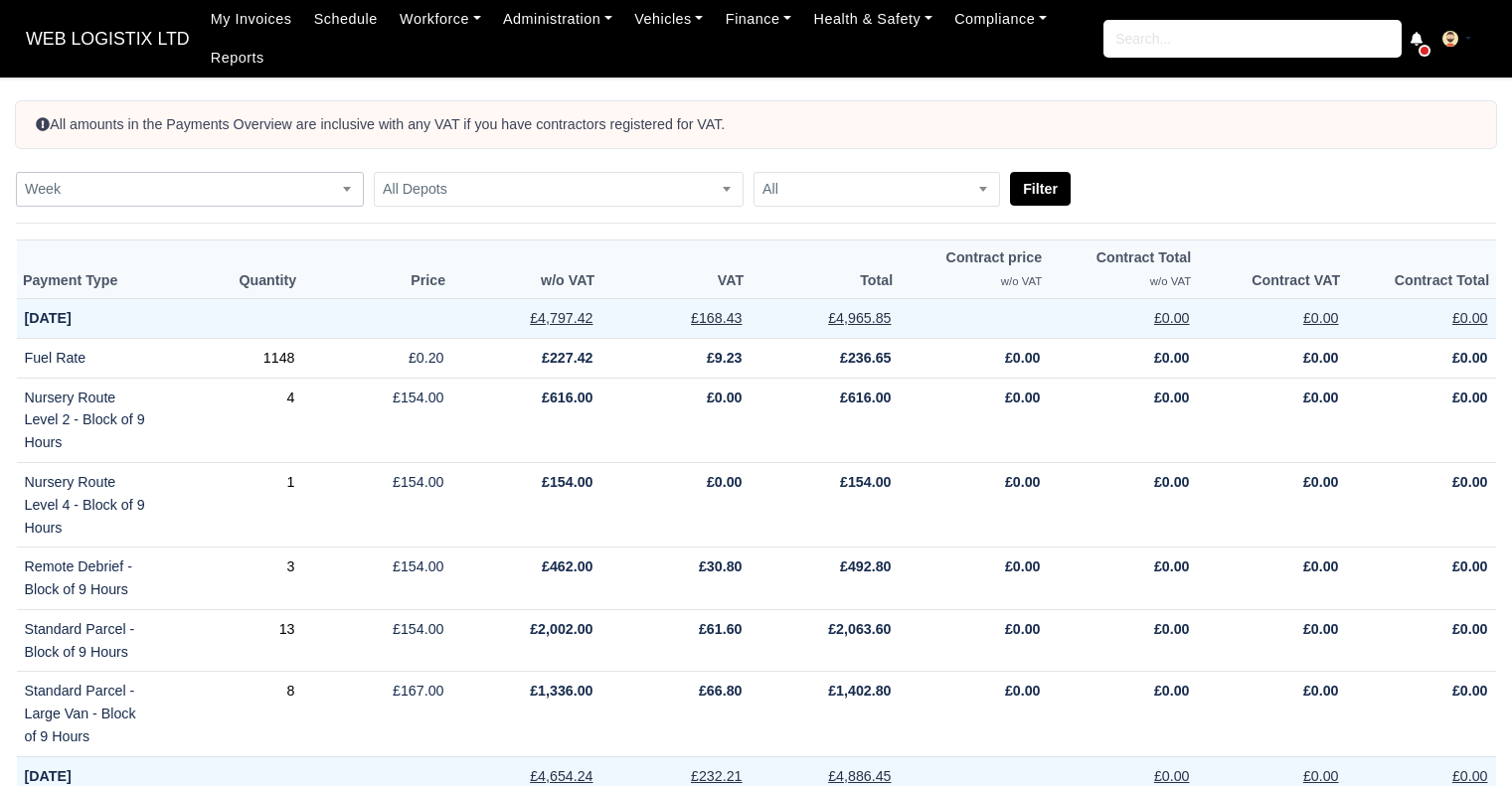 scroll, scrollTop: 0, scrollLeft: 0, axis: both 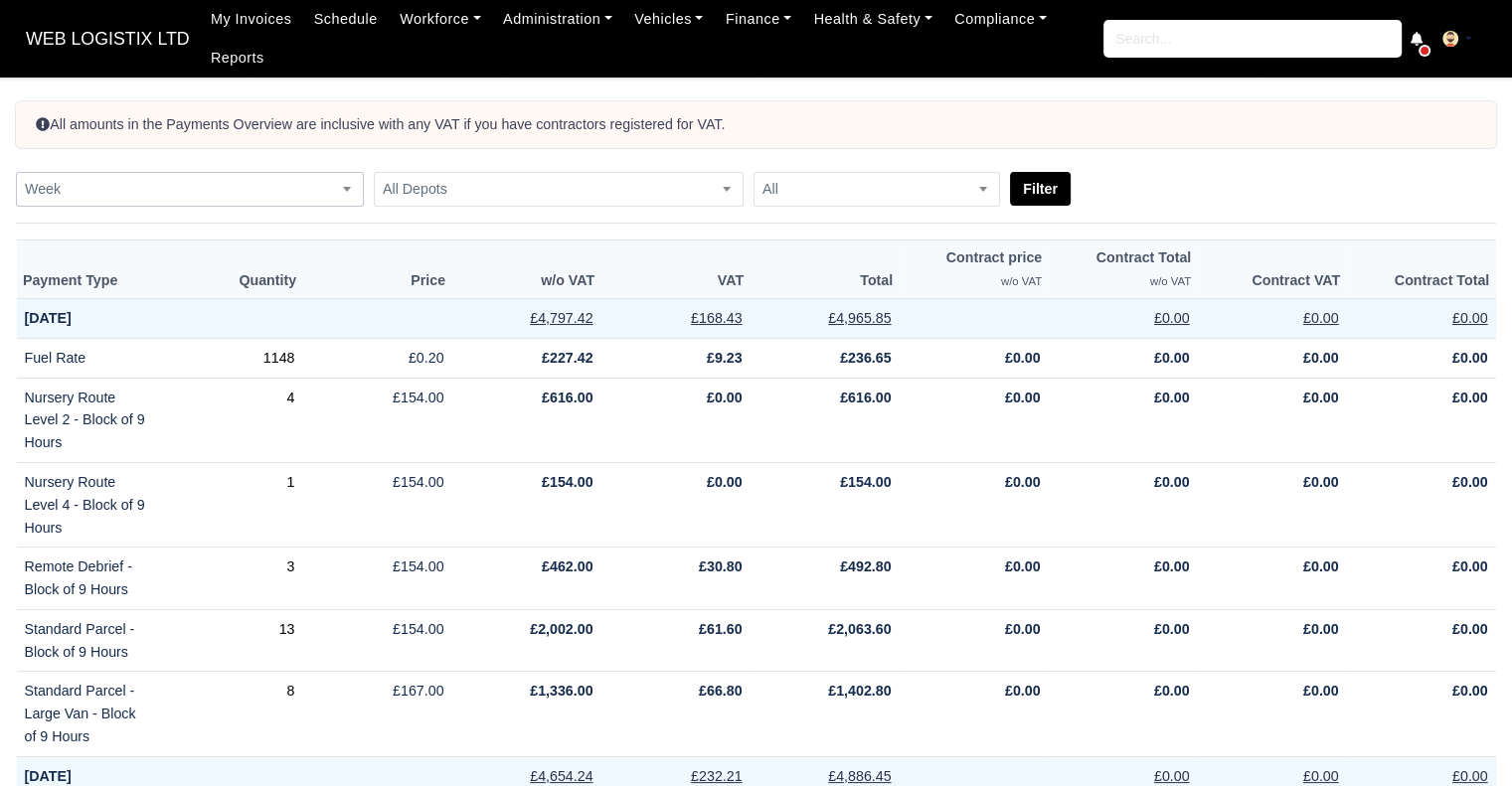 click on "Week" at bounding box center (190, 189) 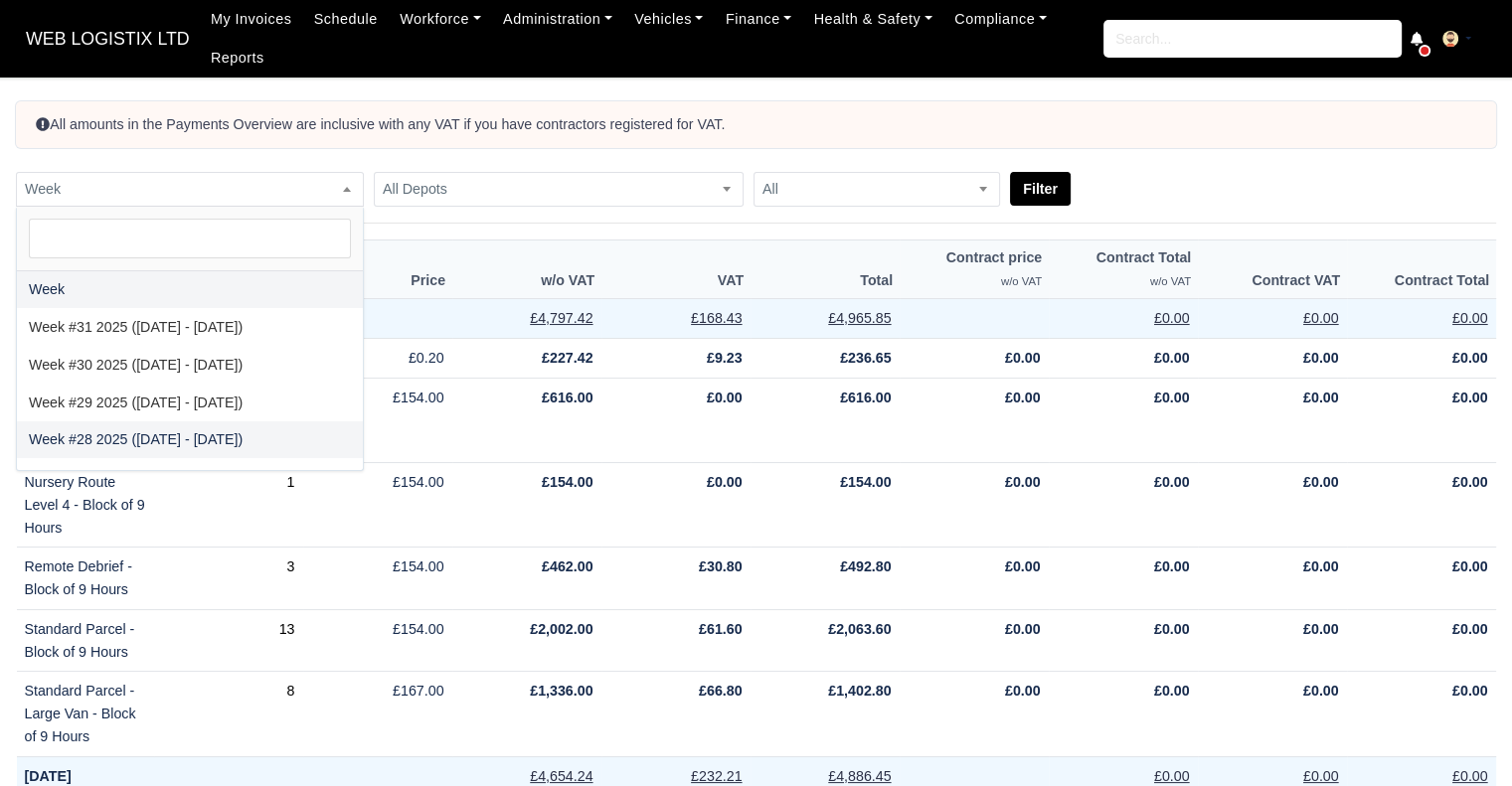select on "[DATE]|[DATE]" 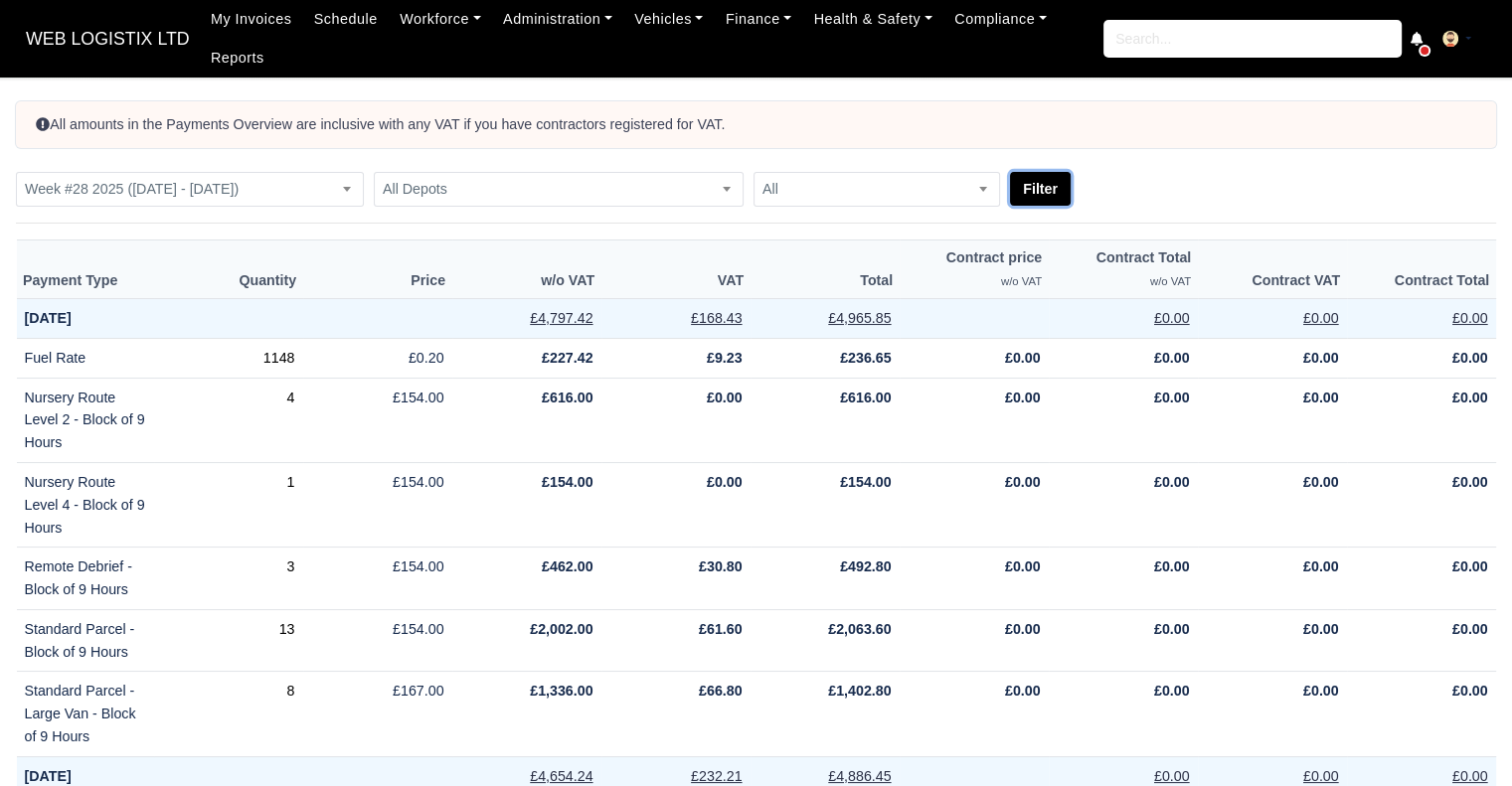 click on "Filter" at bounding box center (1040, 189) 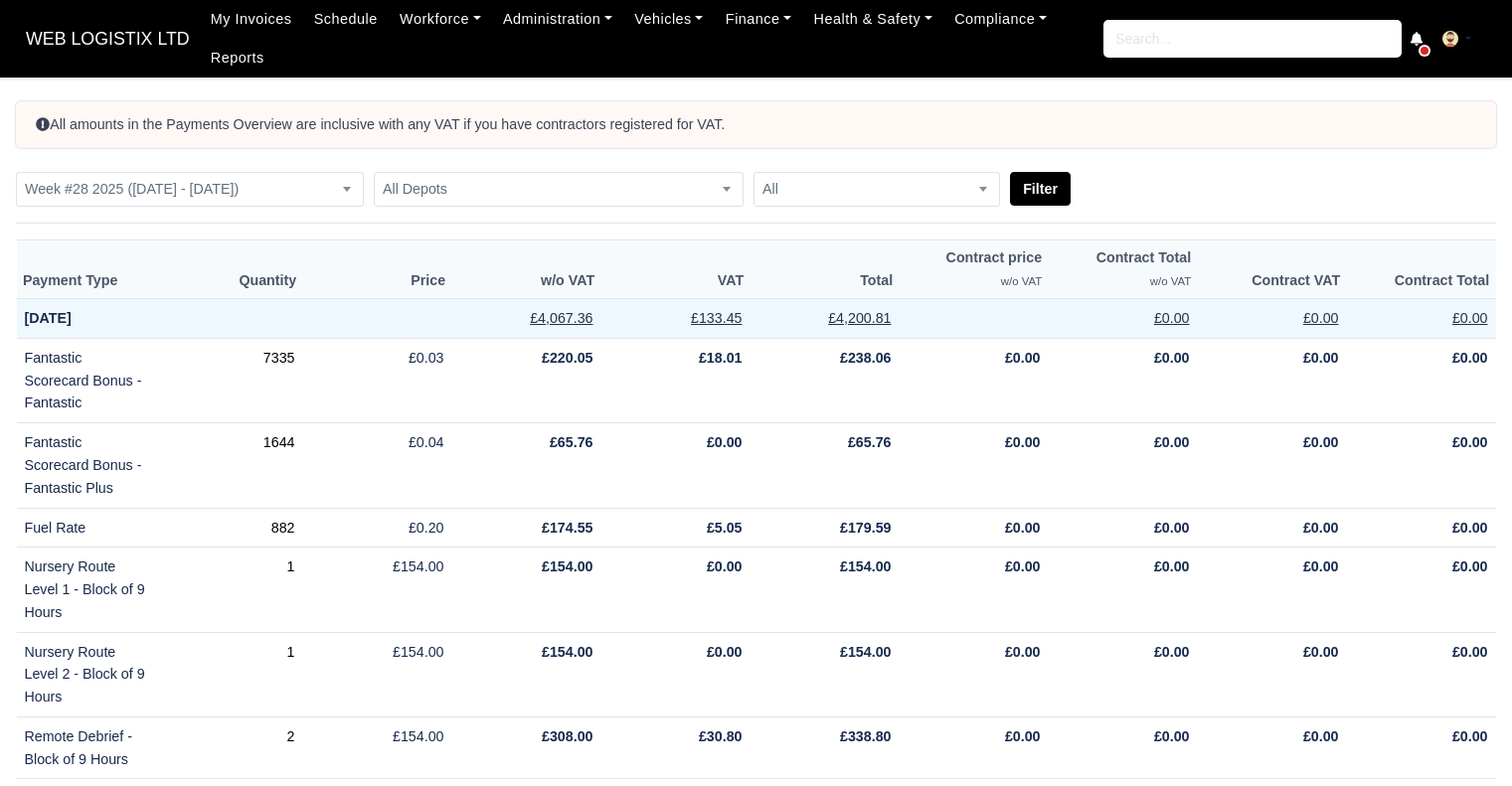 scroll, scrollTop: 0, scrollLeft: 0, axis: both 